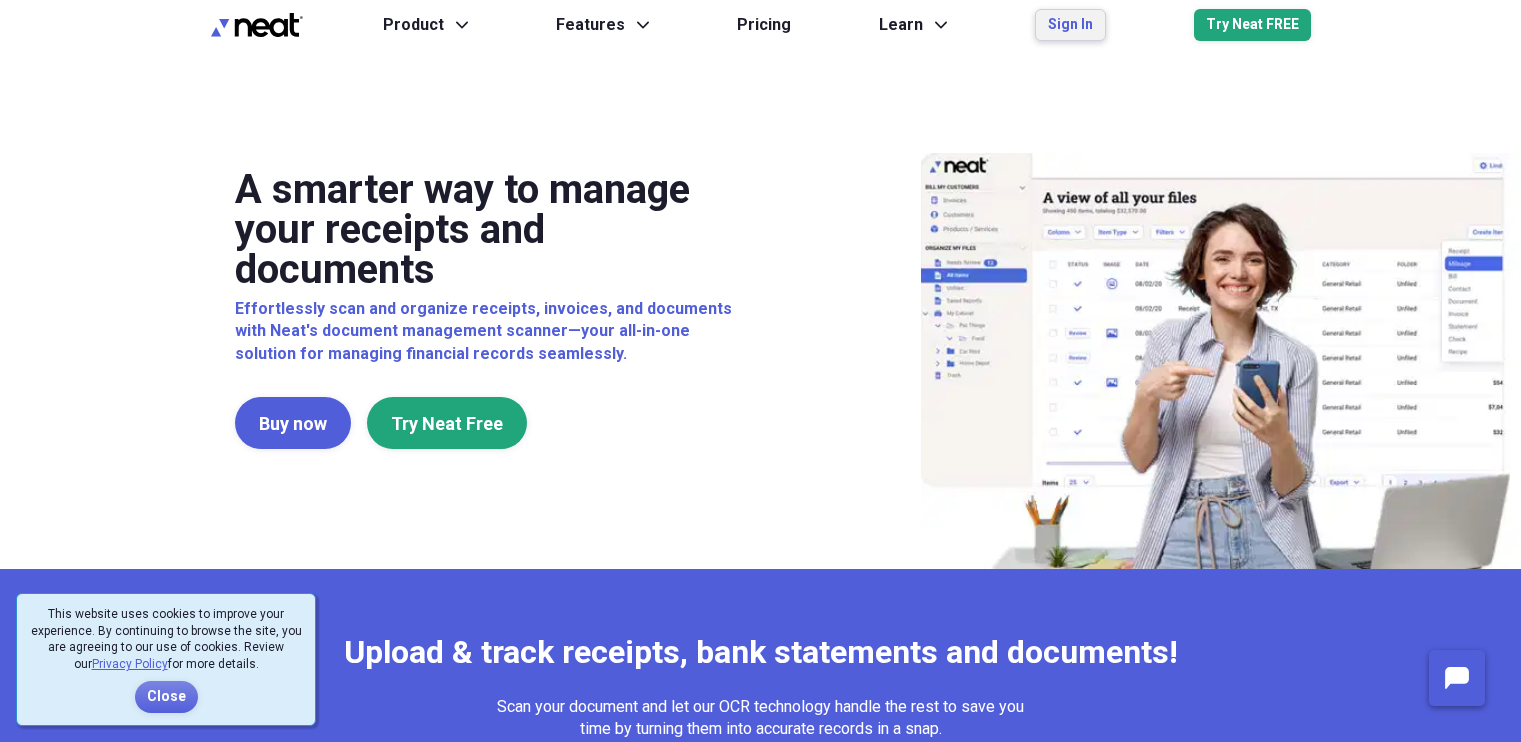 scroll, scrollTop: 0, scrollLeft: 0, axis: both 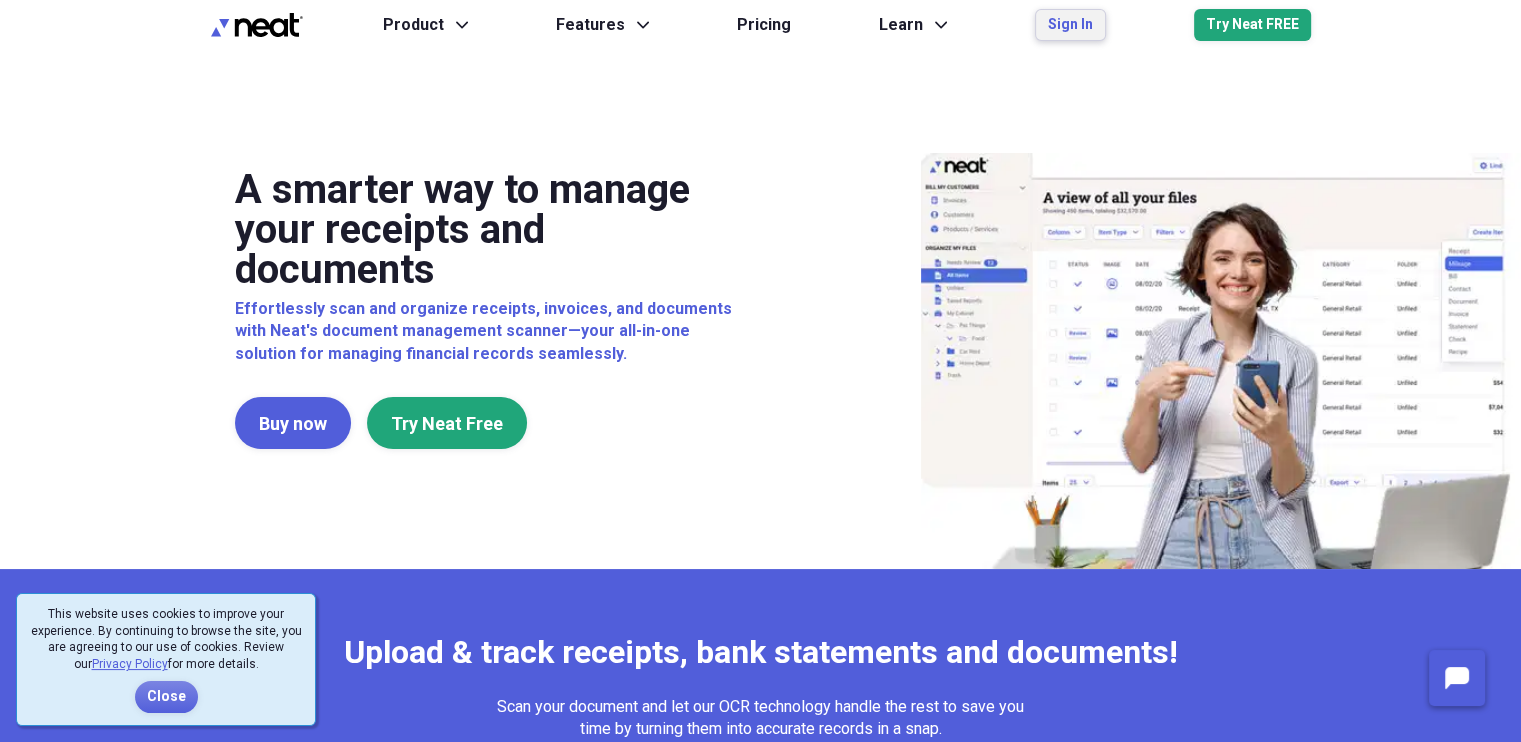 click on "Sign In" at bounding box center (1070, 25) 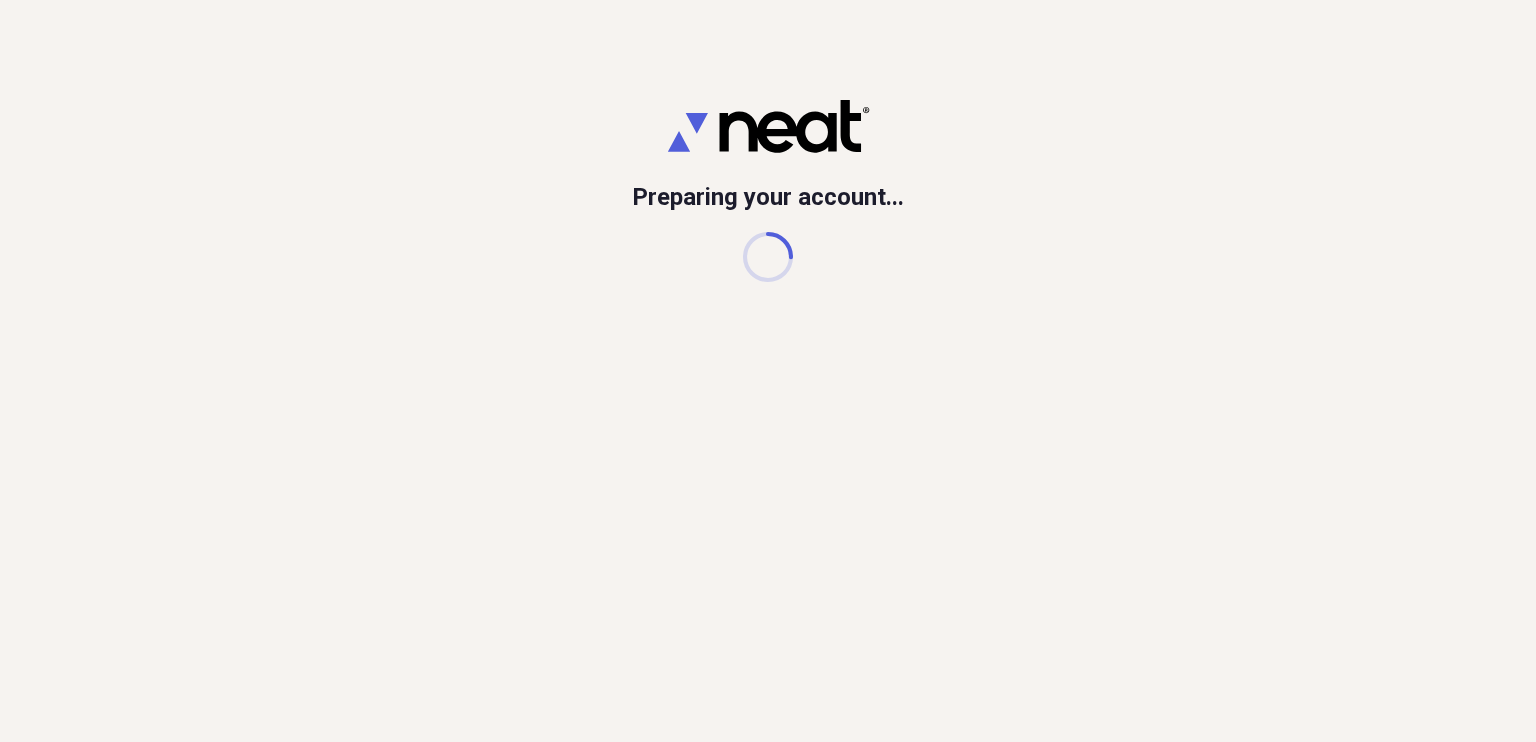 scroll, scrollTop: 0, scrollLeft: 0, axis: both 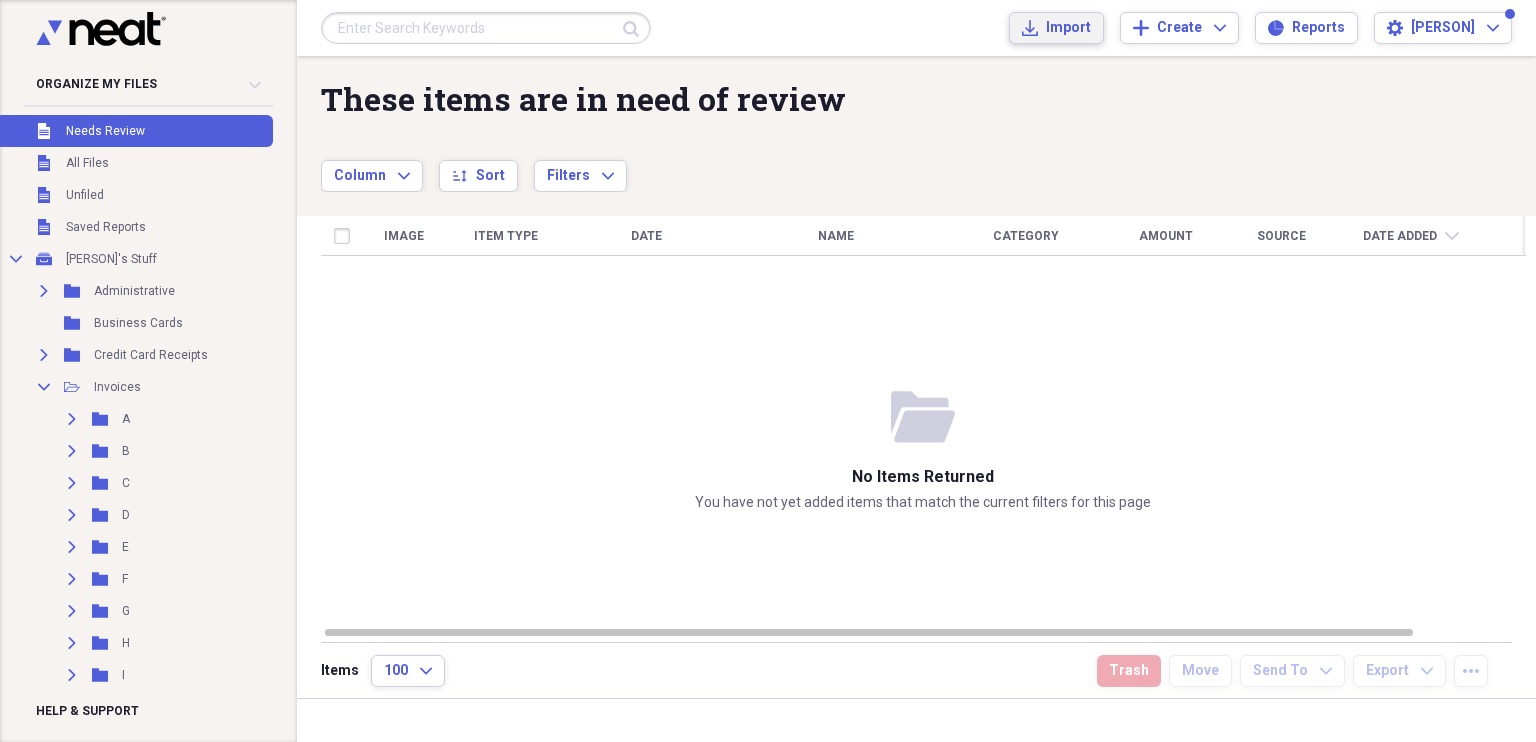 click on "Import Import" at bounding box center [1056, 28] 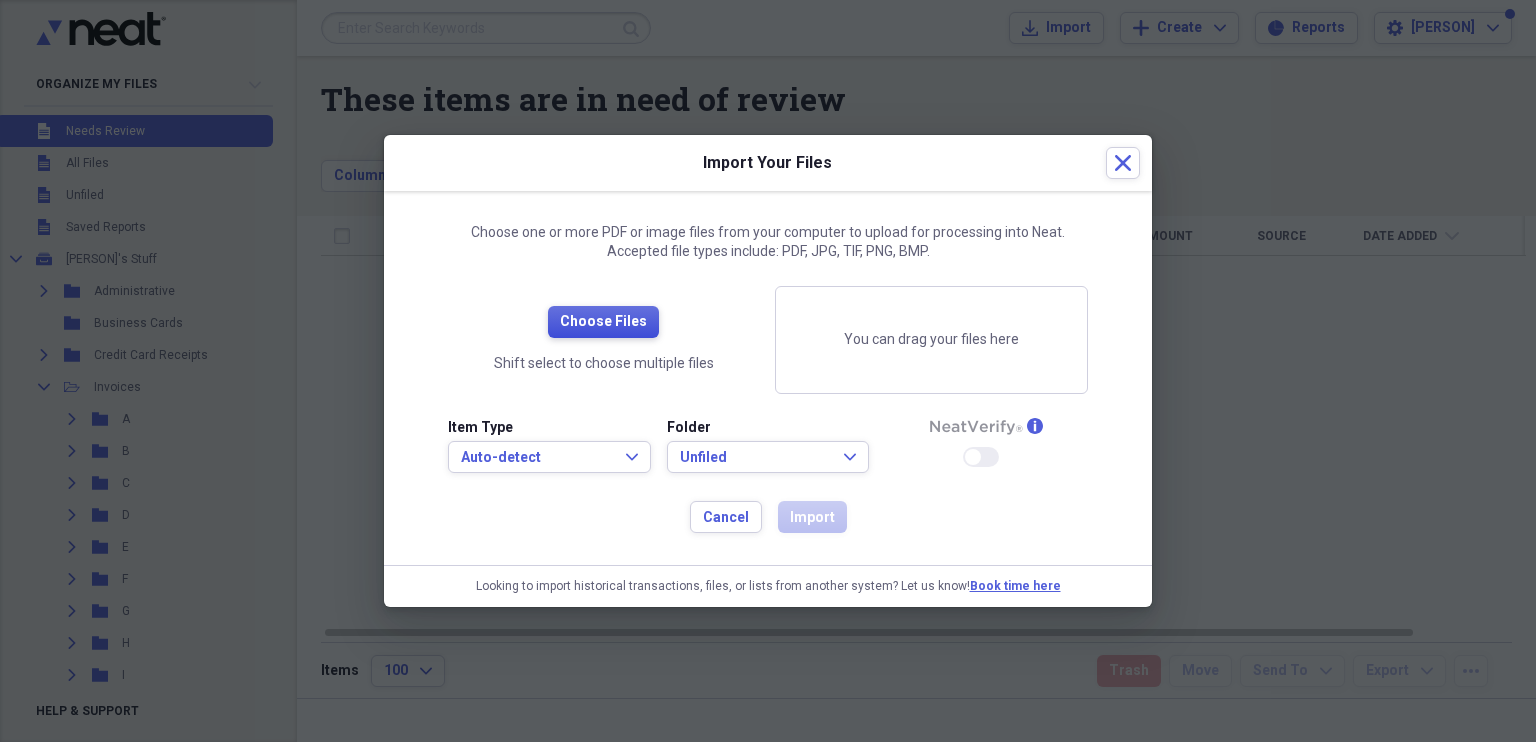click on "Choose Files" at bounding box center (603, 322) 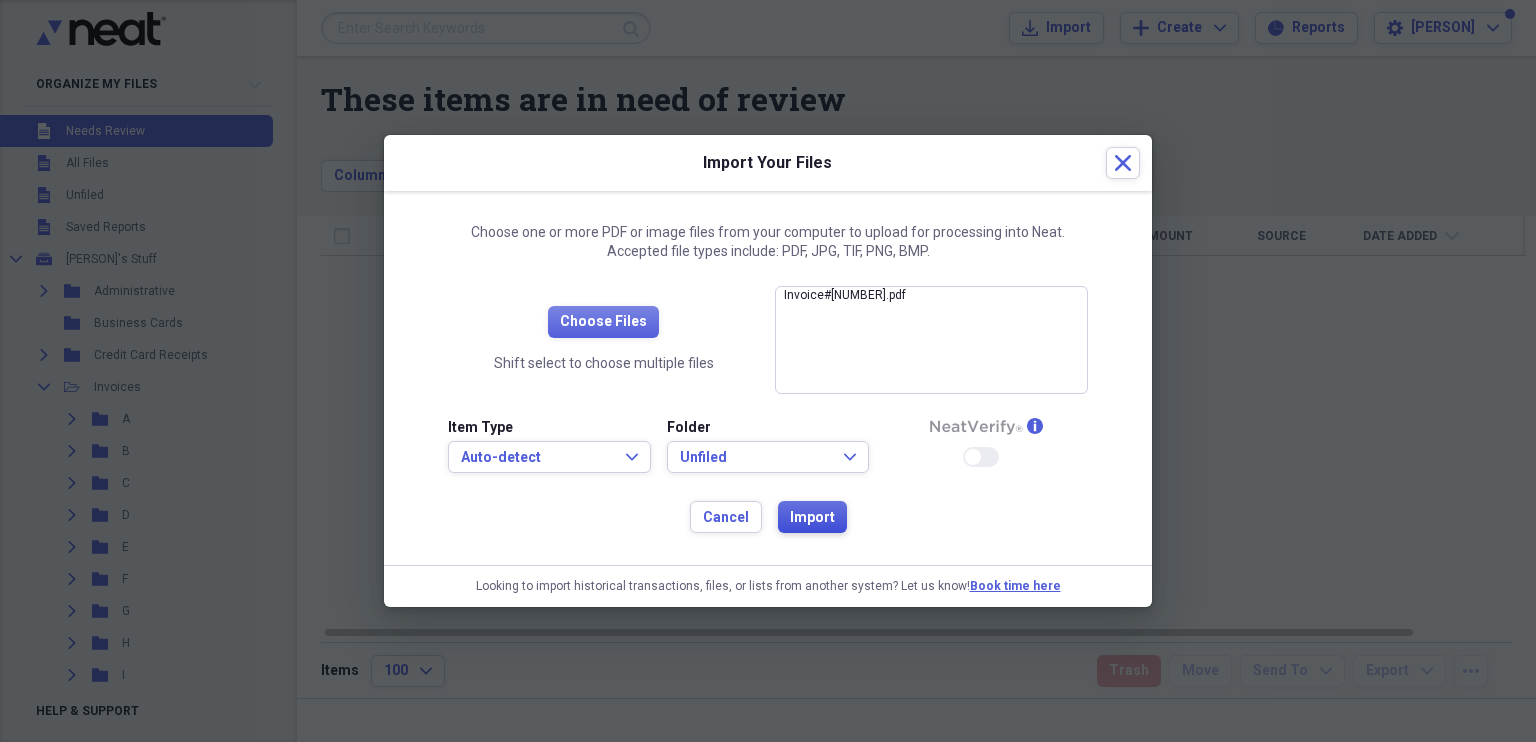 click on "Import" at bounding box center [812, 518] 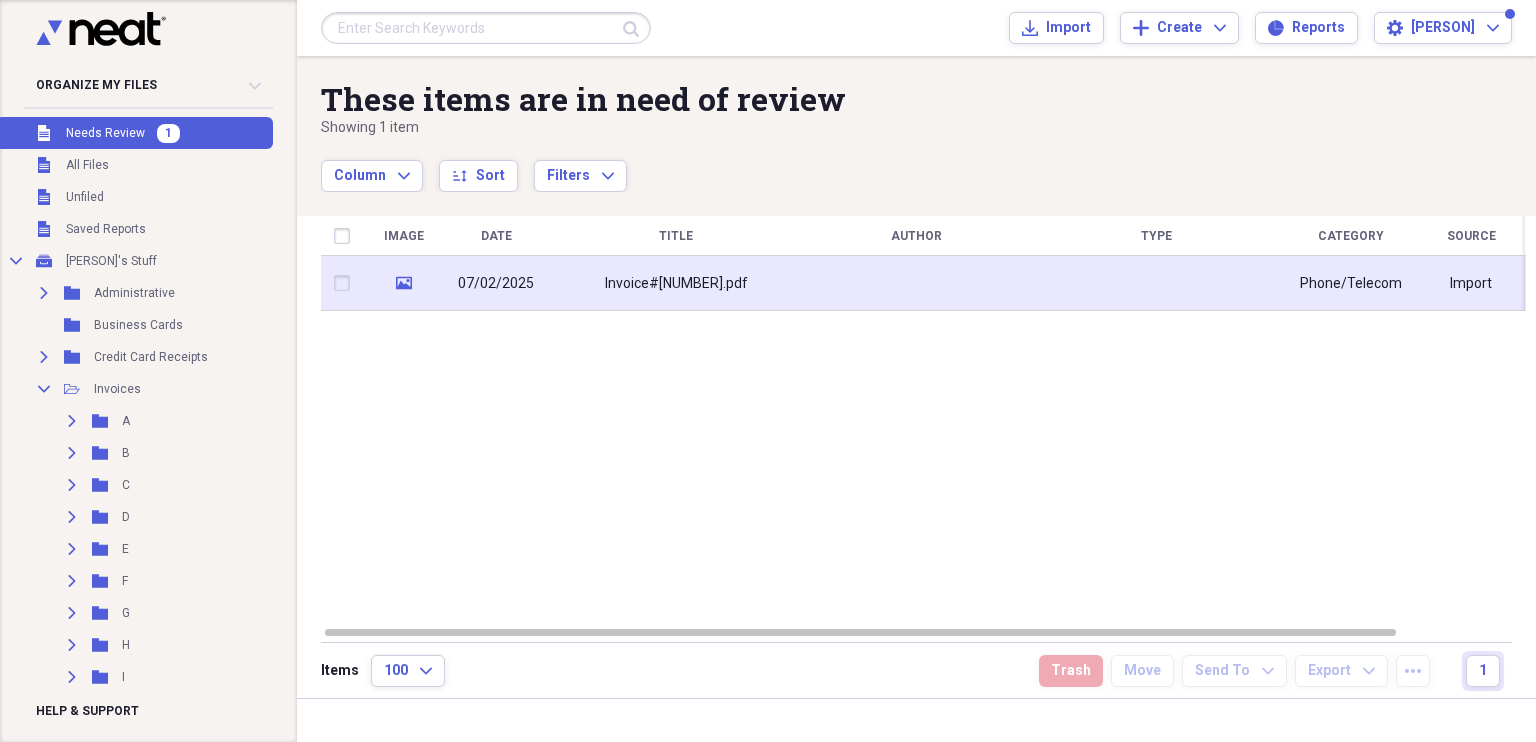 click on "Invoice#250810172937" at bounding box center [676, 284] 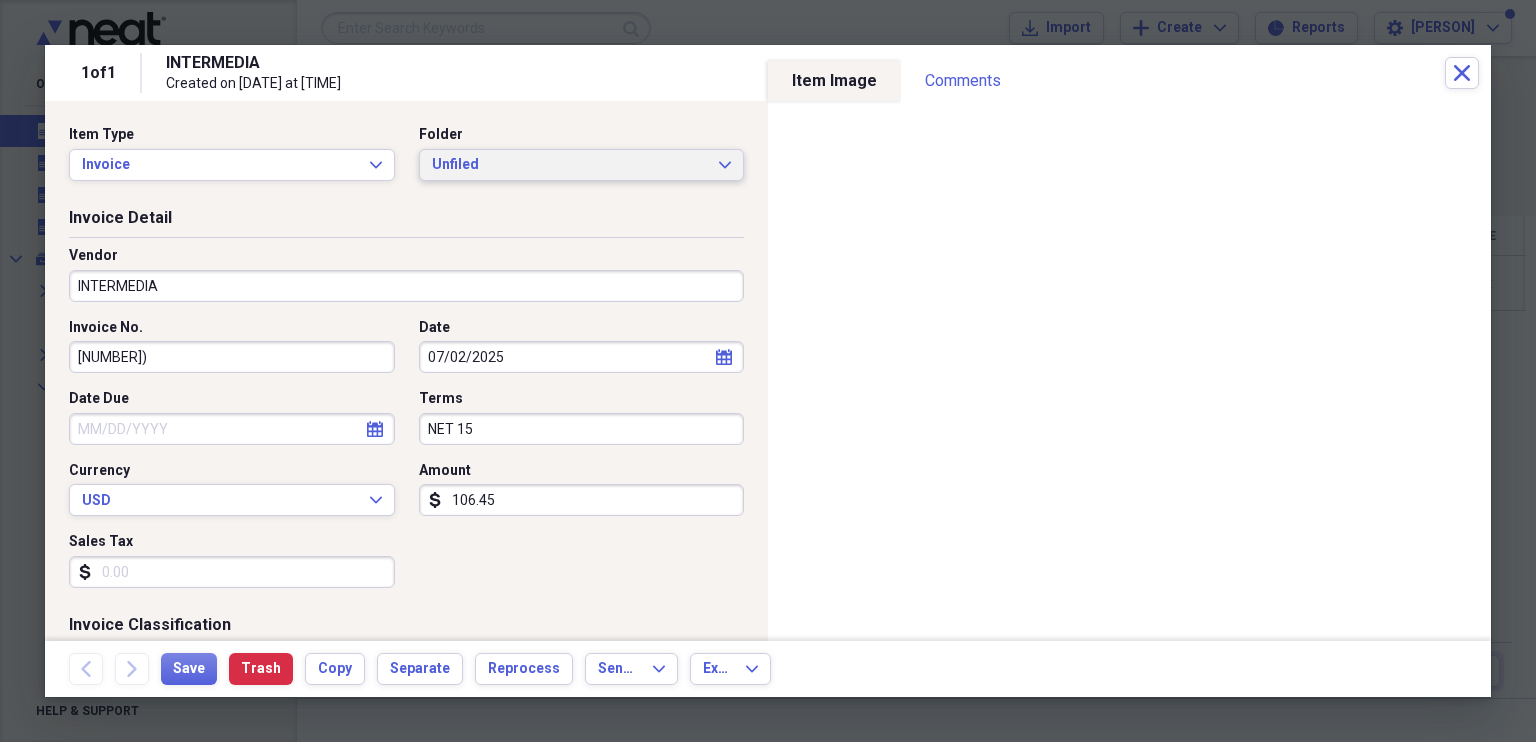 click on "Unfiled" at bounding box center [570, 165] 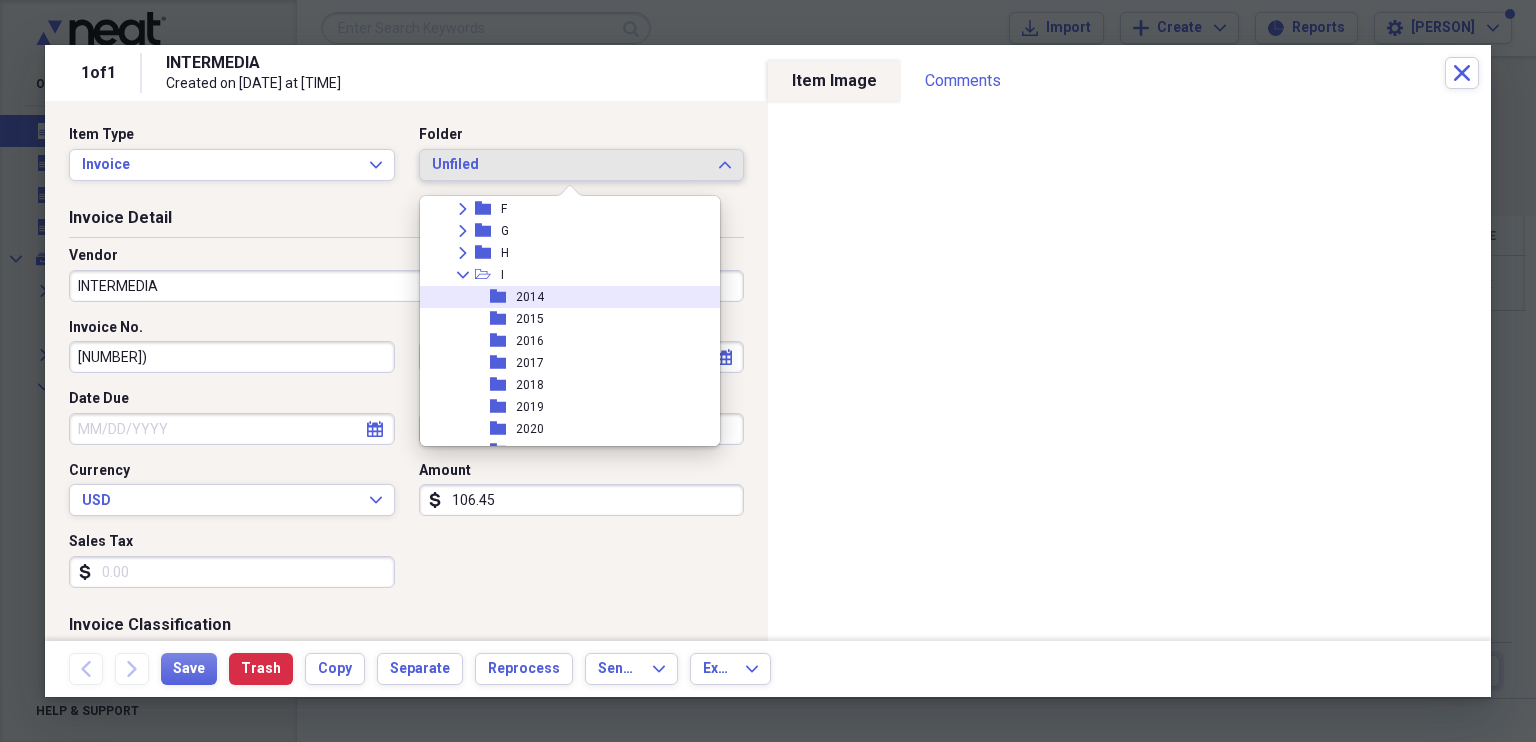 scroll, scrollTop: 256, scrollLeft: 0, axis: vertical 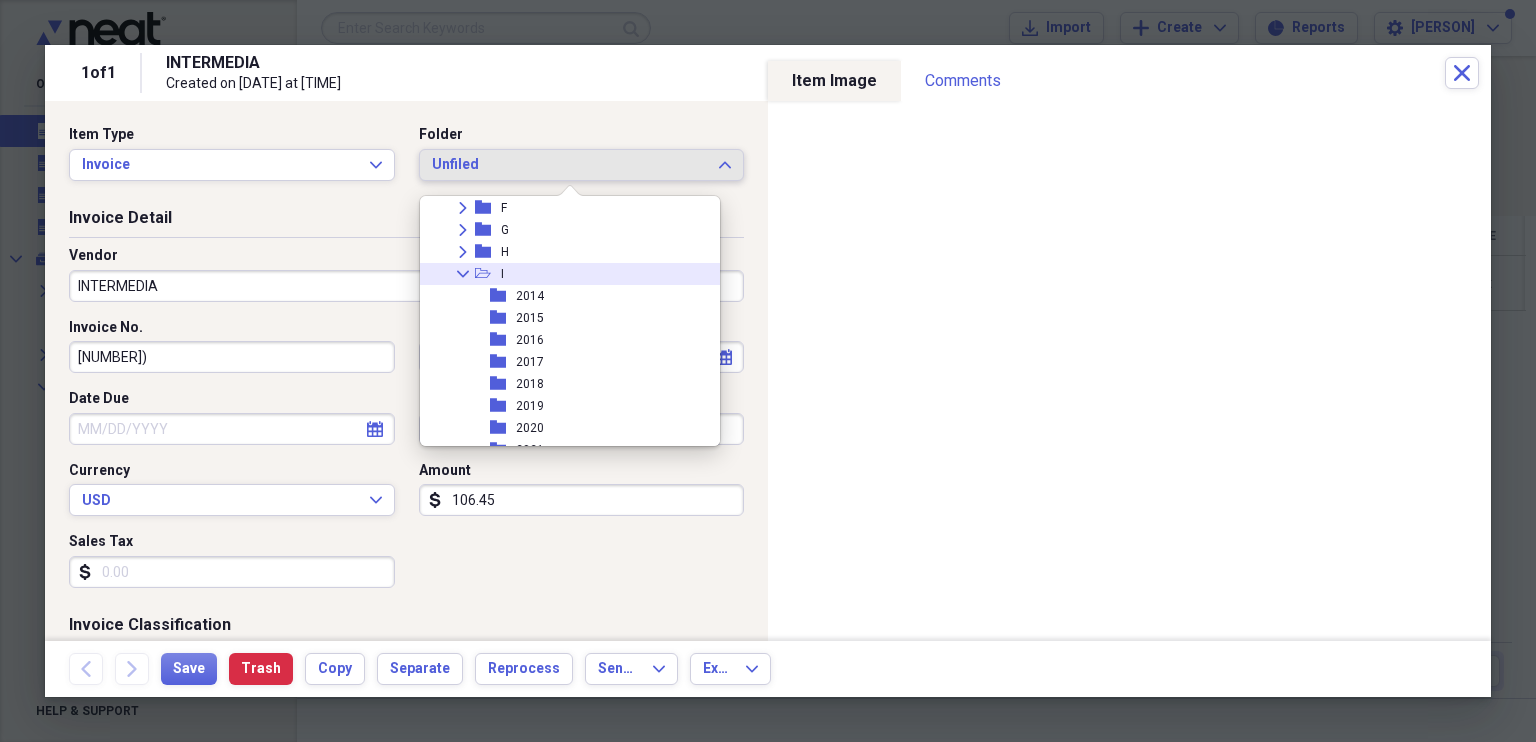 click on "Collapse" at bounding box center [463, 274] 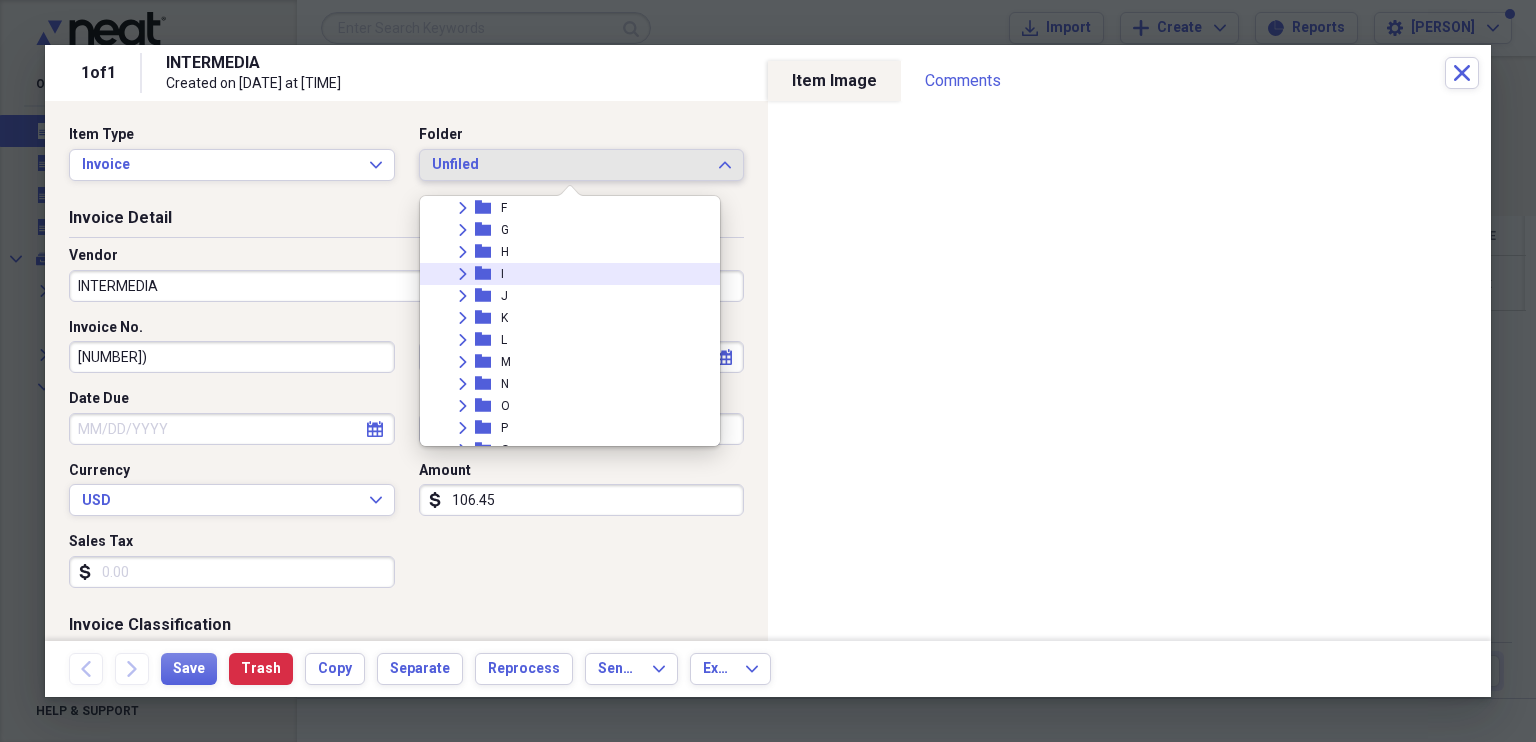 click 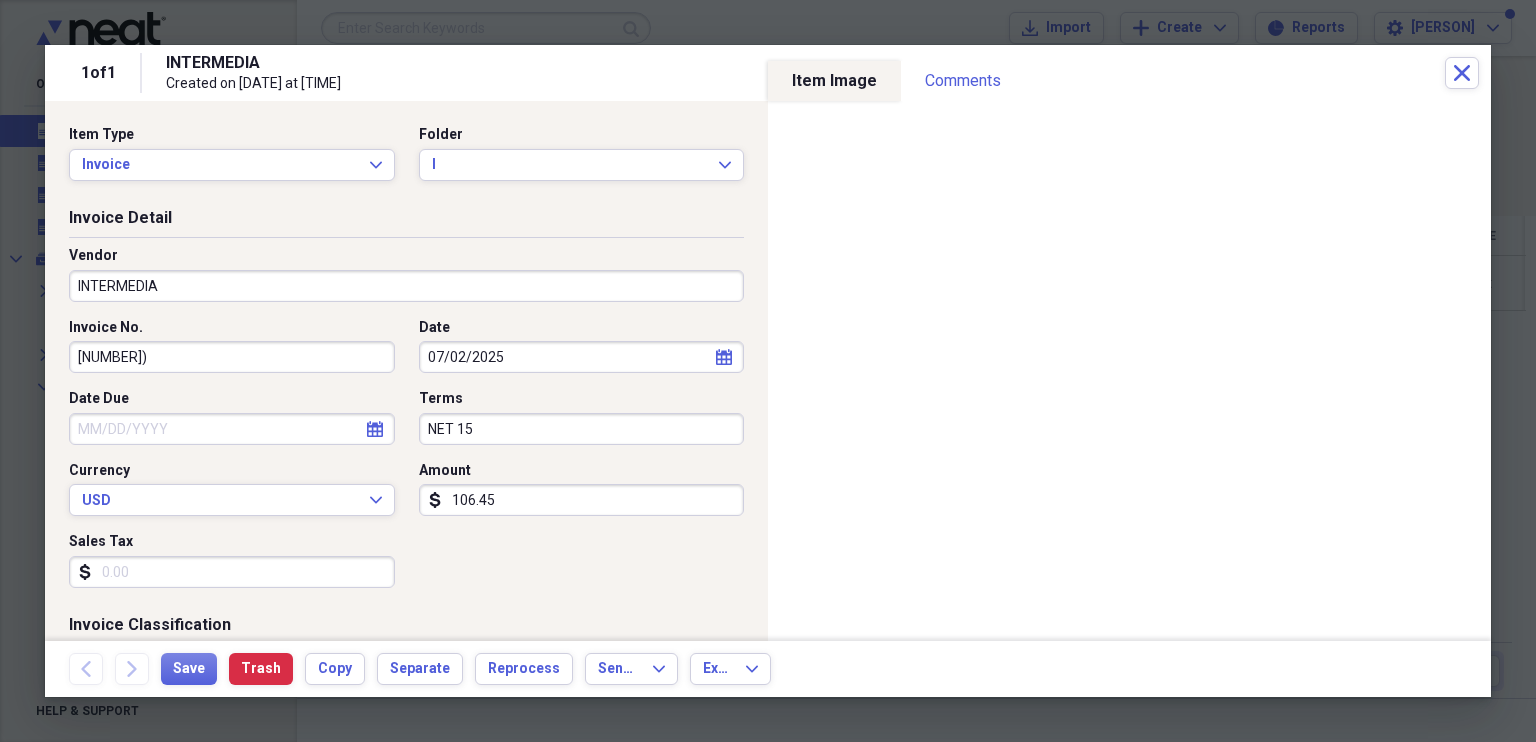 click on "250810172937)" at bounding box center [232, 357] 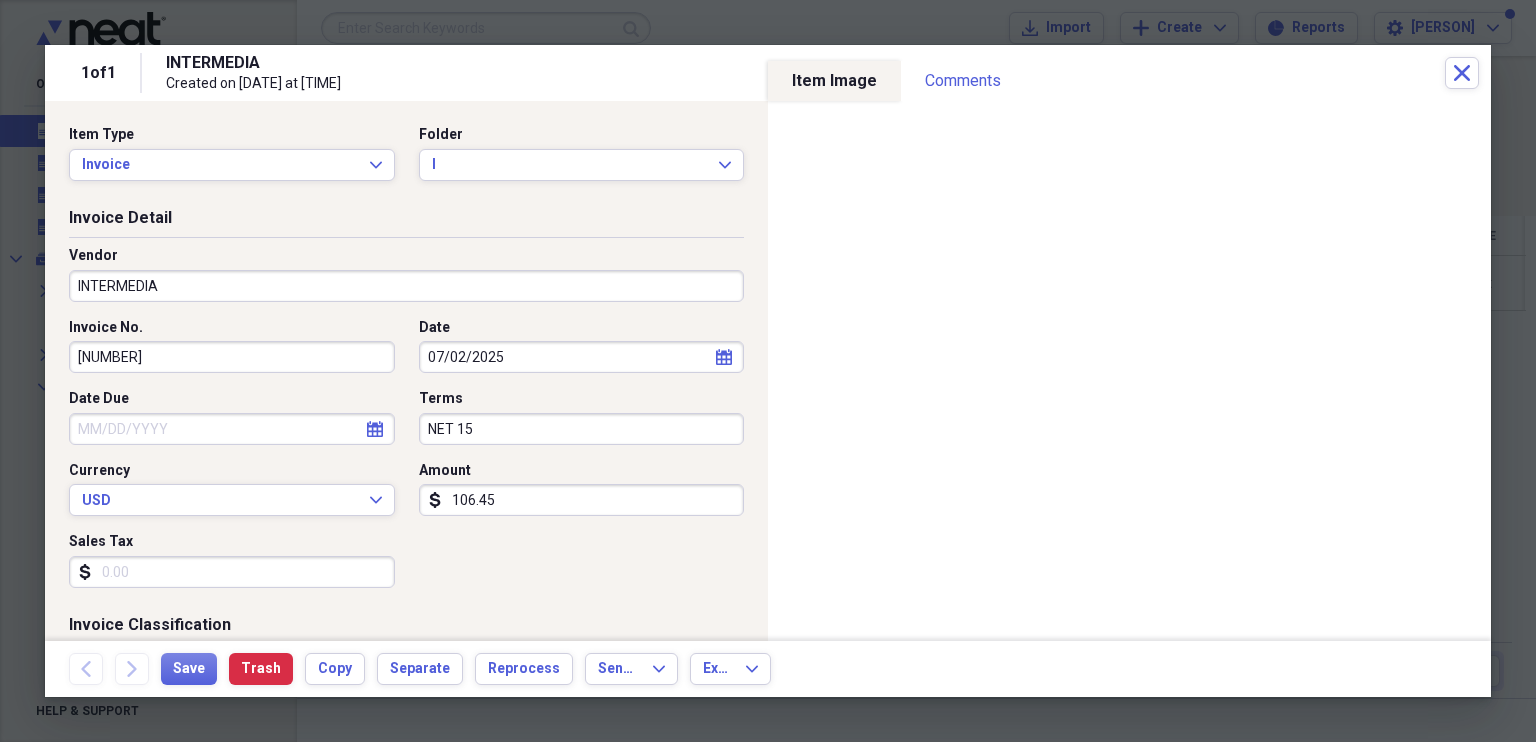 type on "250810172937" 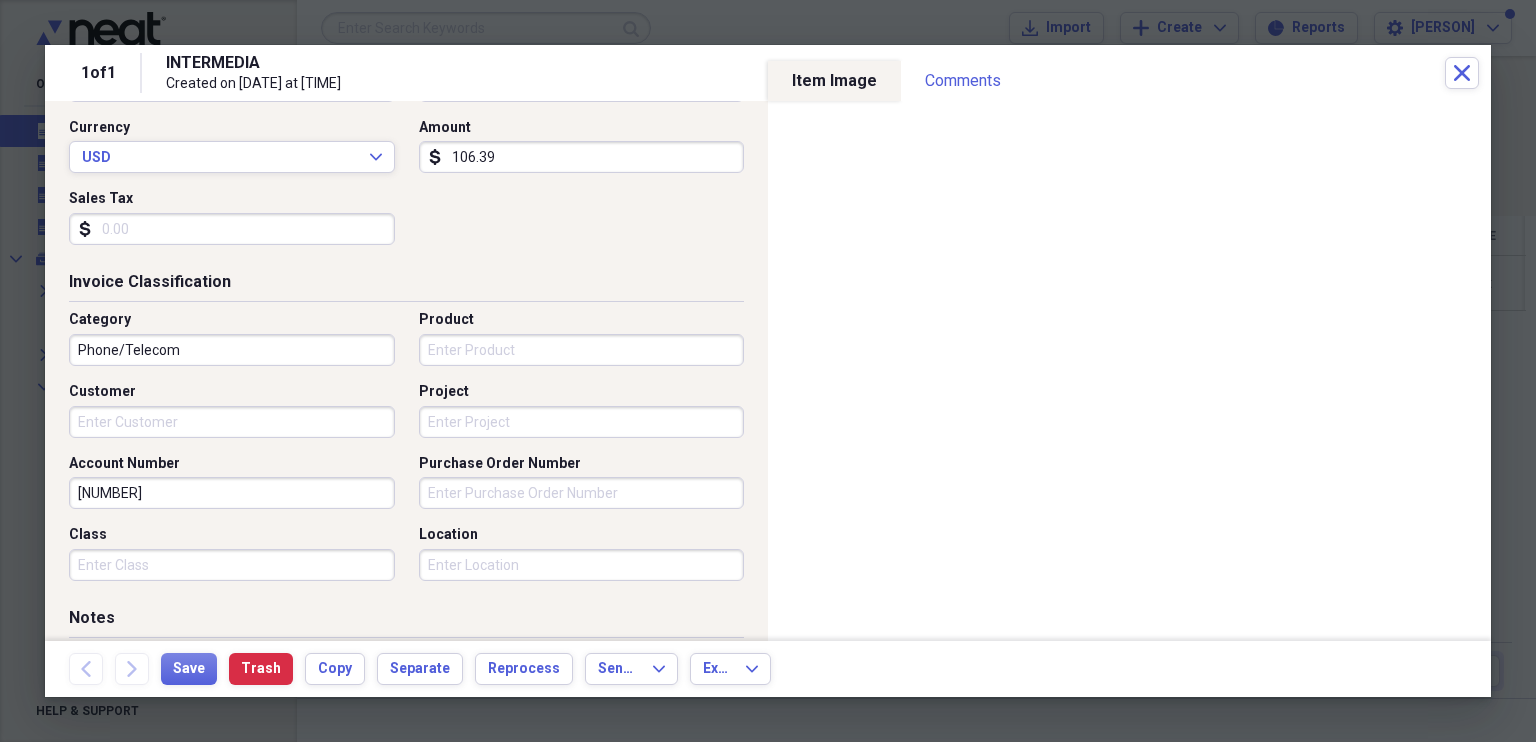 scroll, scrollTop: 346, scrollLeft: 0, axis: vertical 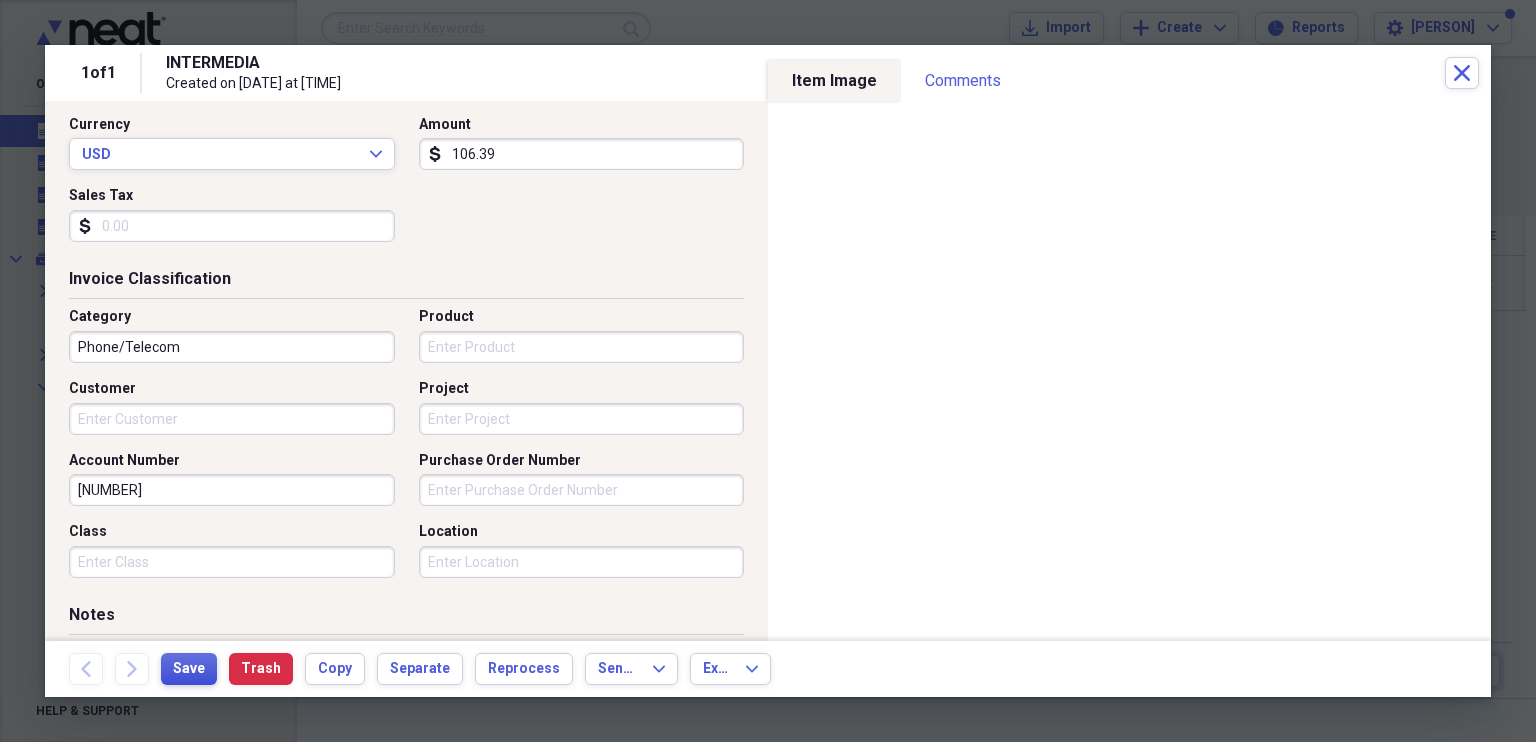 type on "106.39" 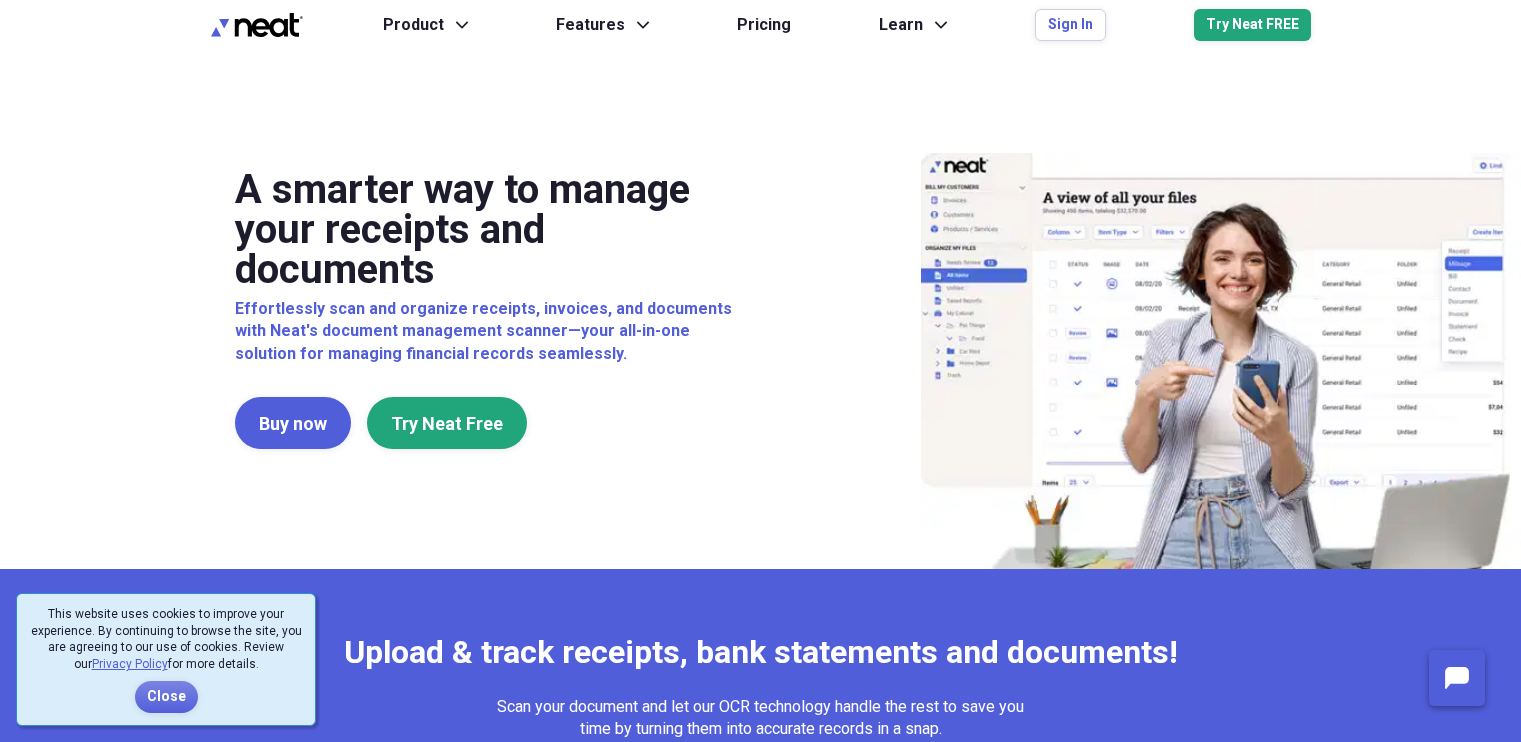 scroll, scrollTop: 0, scrollLeft: 0, axis: both 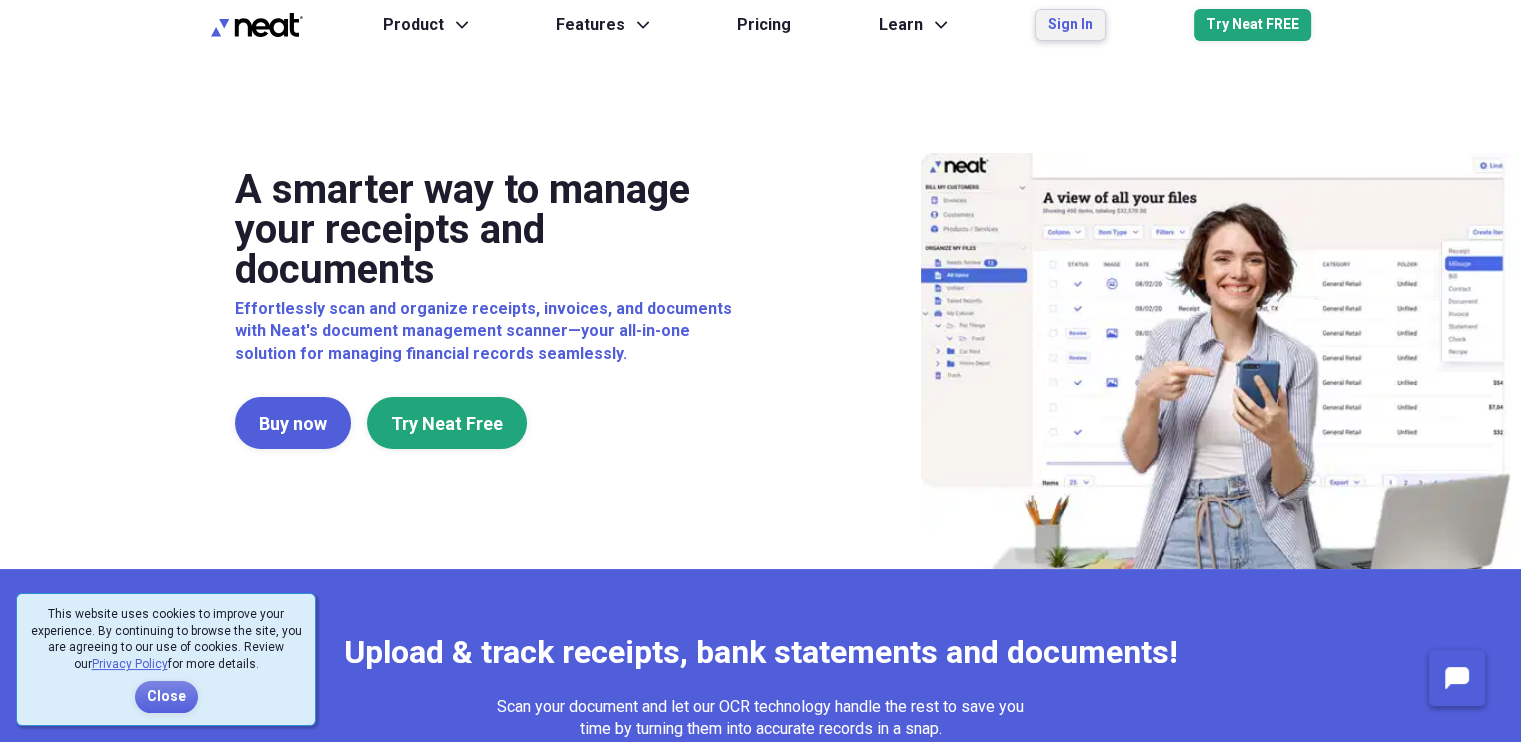 click on "Sign In" at bounding box center (1070, 25) 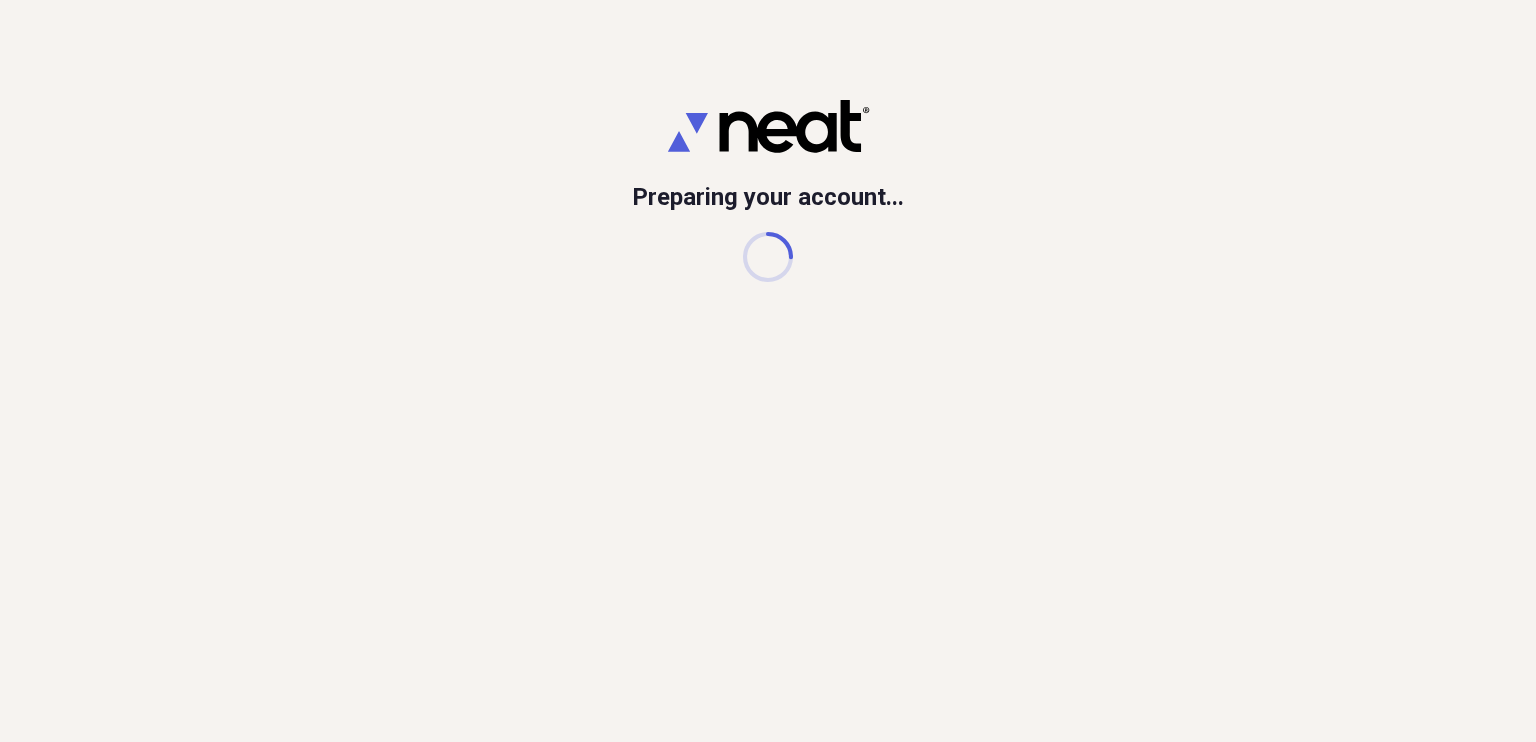scroll, scrollTop: 0, scrollLeft: 0, axis: both 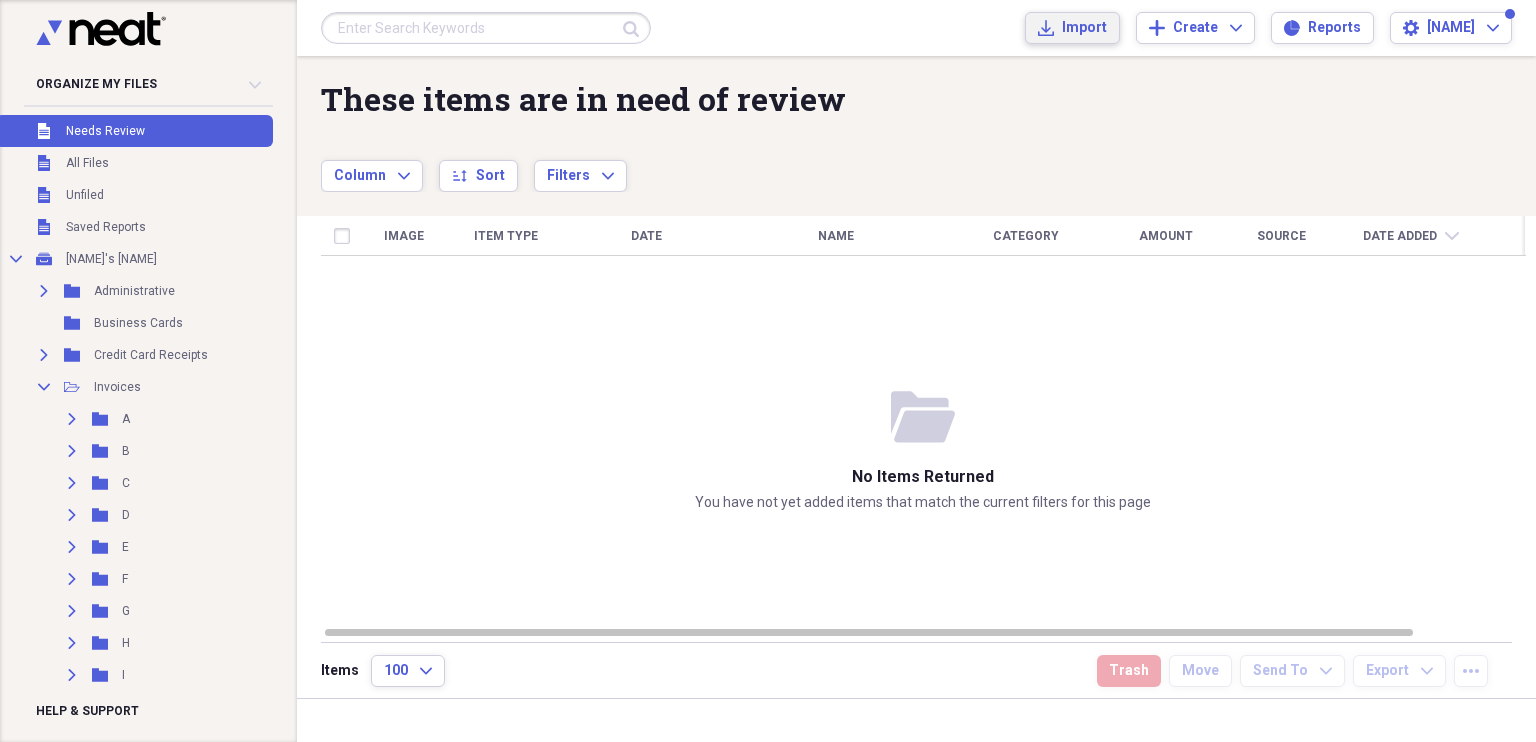 click on "Import Import" at bounding box center [1072, 28] 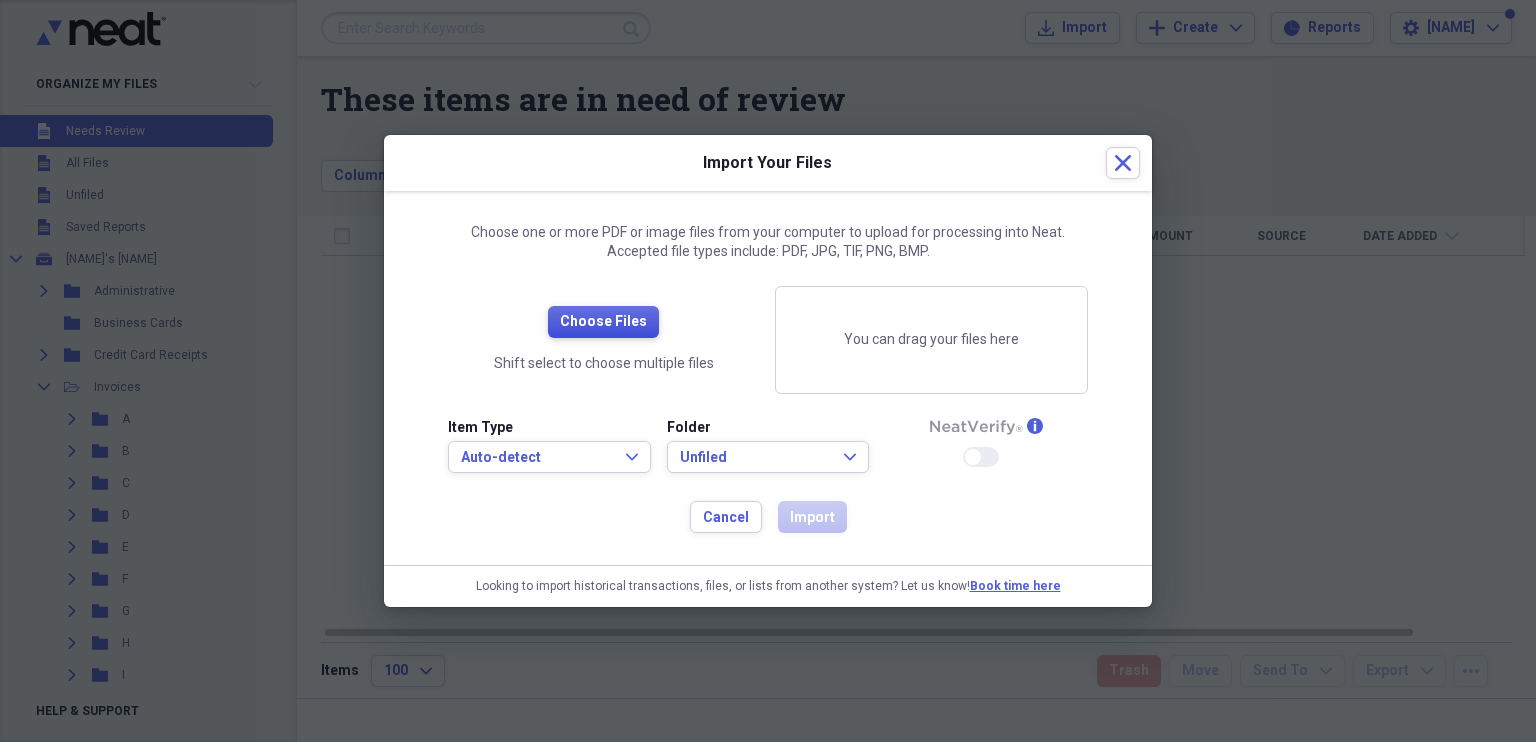 click on "Choose Files" at bounding box center (603, 322) 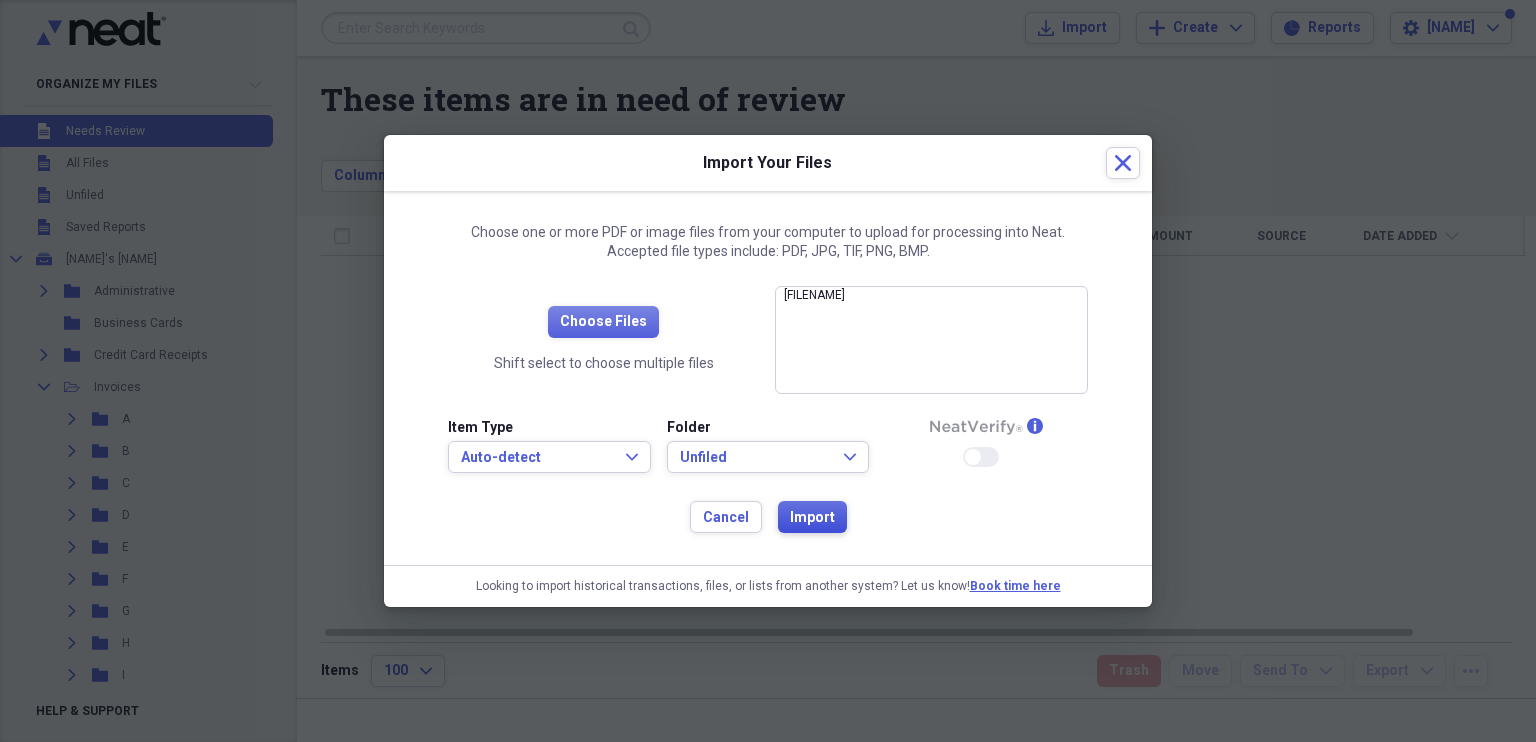 click on "Import" at bounding box center [812, 518] 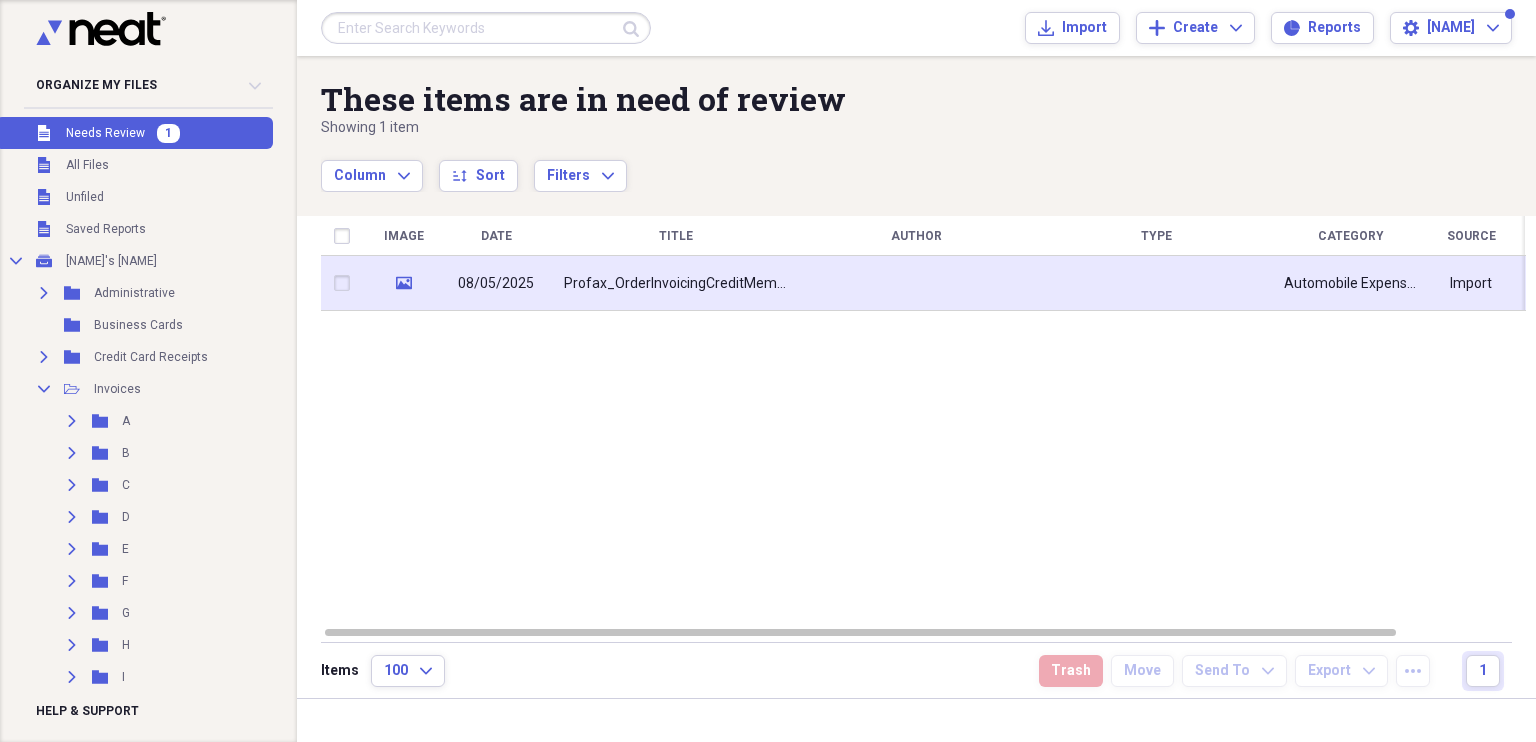 click on "Profax_OrderInvoicingCreditMemoLaser_Corp_3541403" at bounding box center (676, 284) 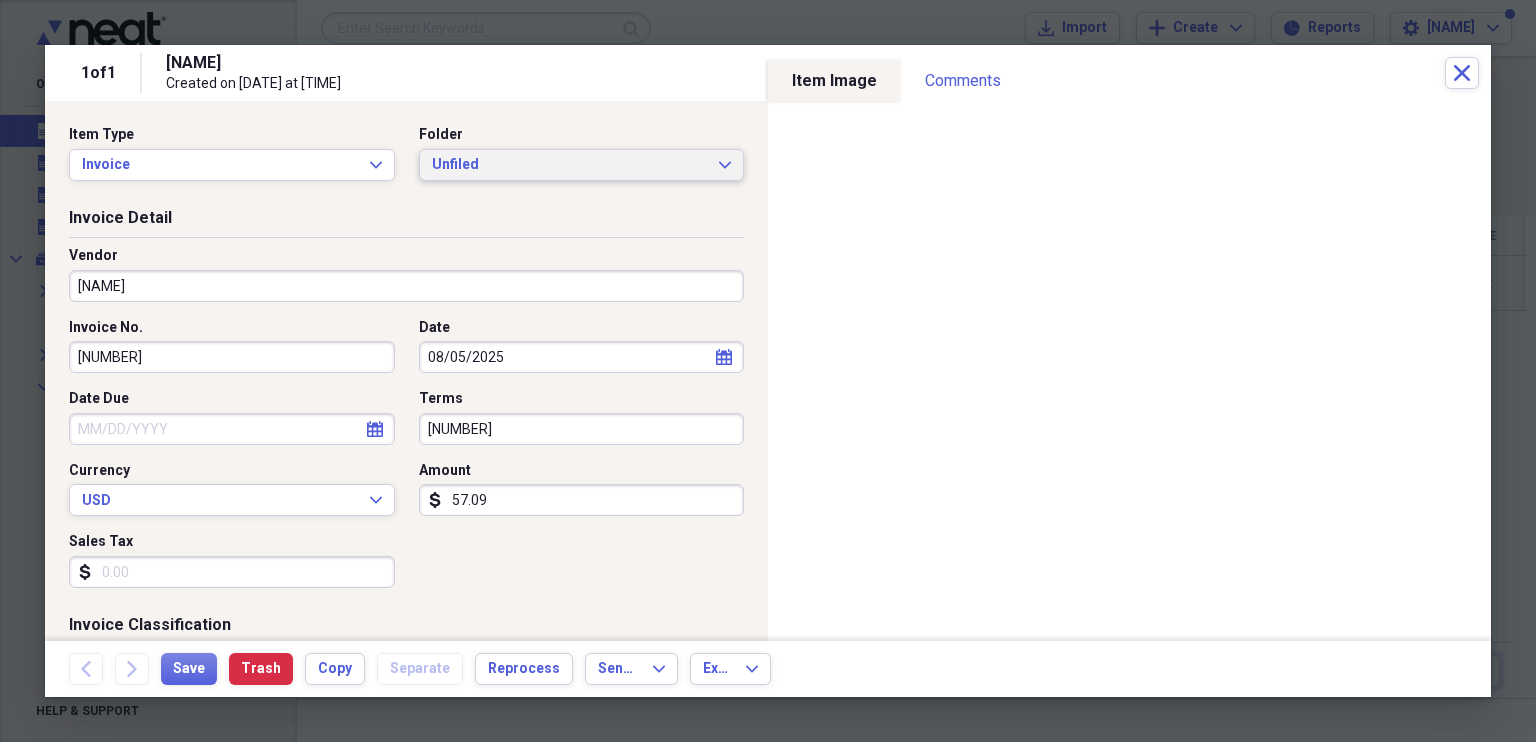 click on "Unfiled" at bounding box center [570, 165] 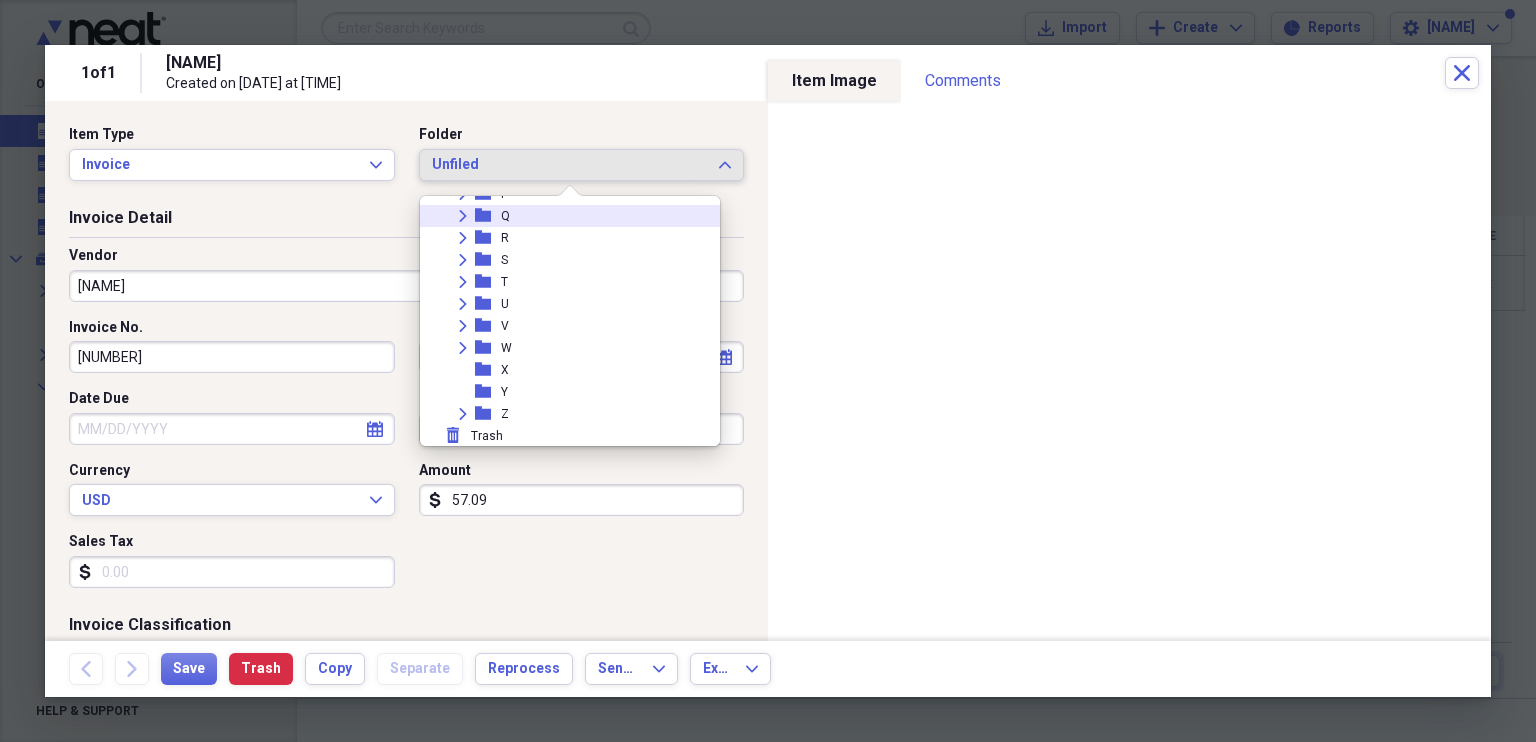 scroll, scrollTop: 452, scrollLeft: 0, axis: vertical 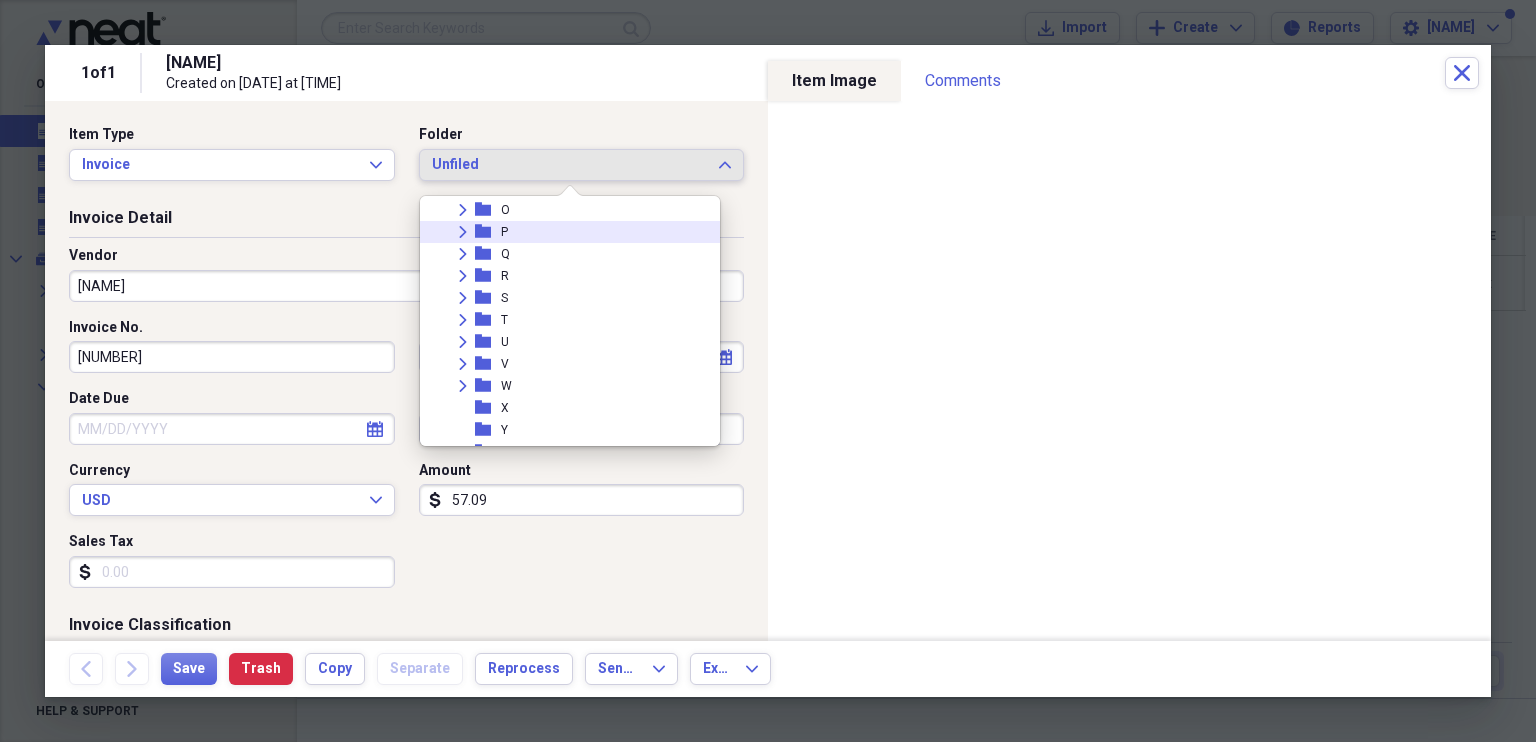 click 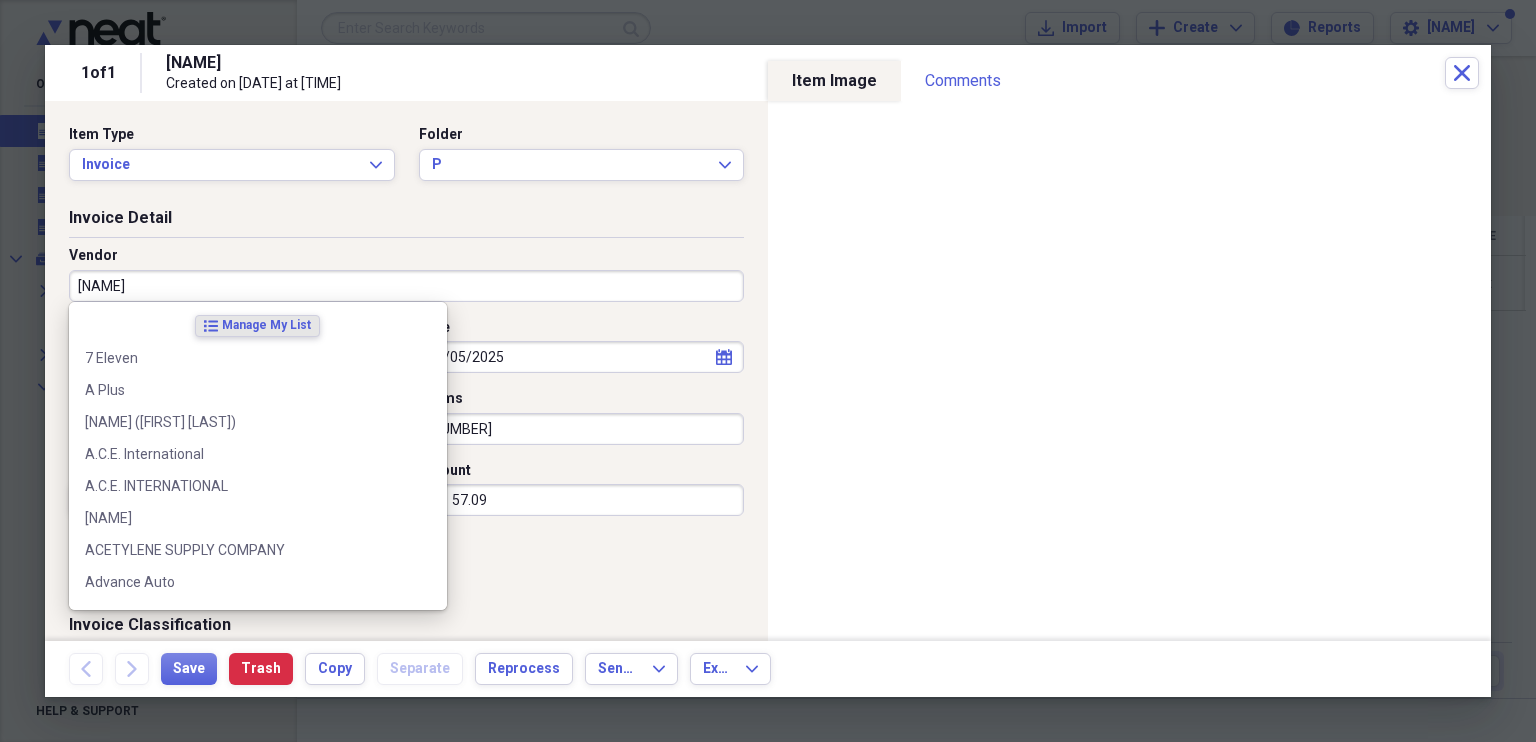 click on "[NAME]" at bounding box center [406, 286] 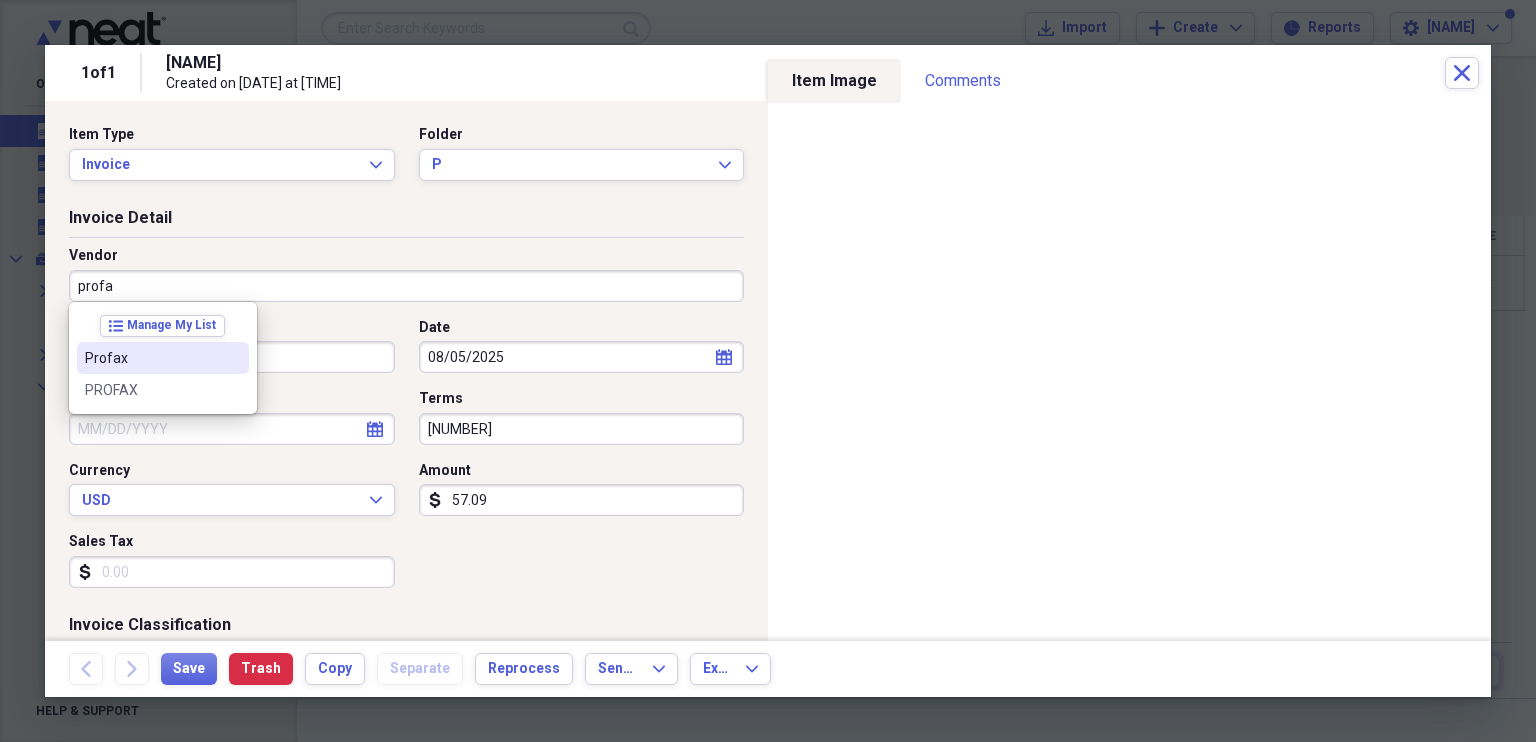 click on "Profax" at bounding box center [151, 358] 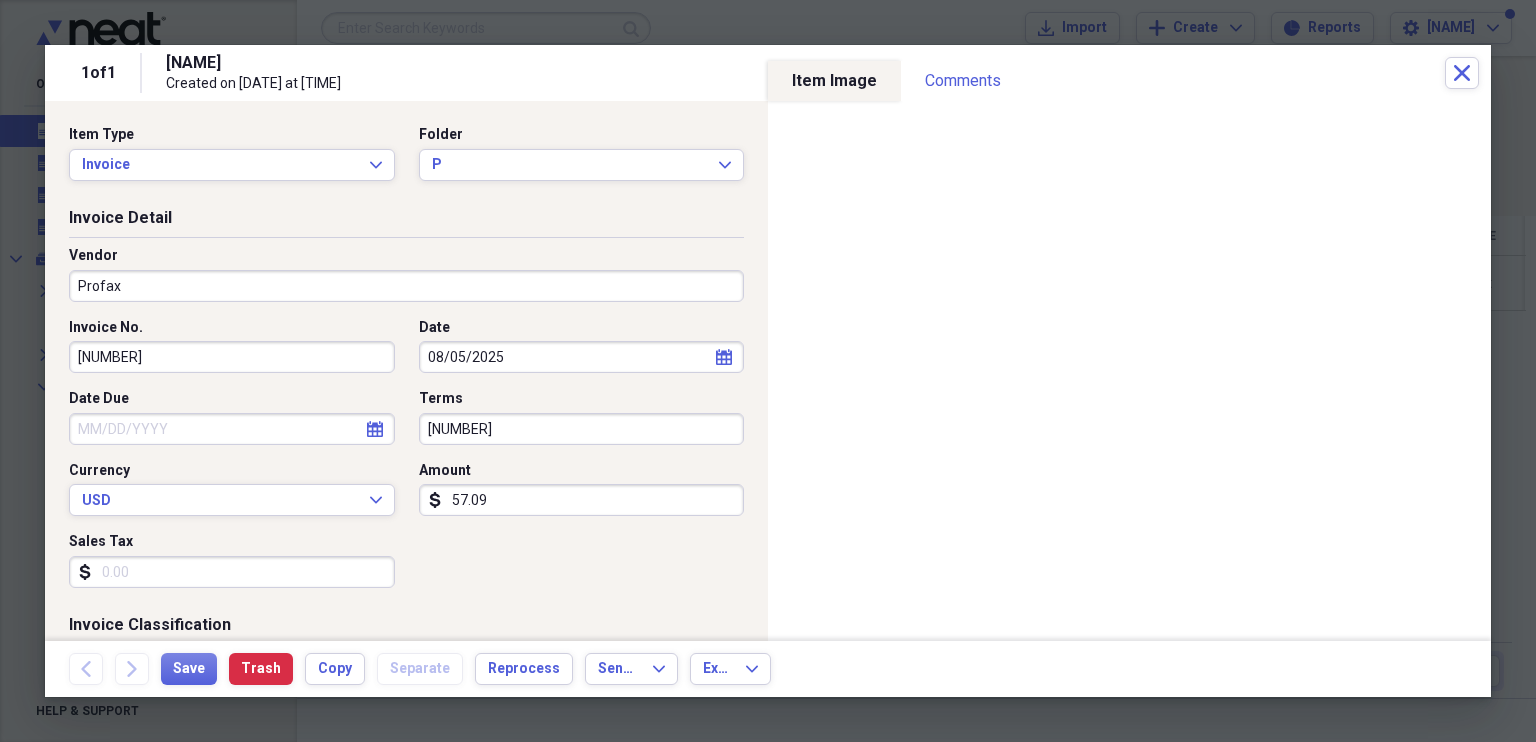 type on "Equipment Repairs - Customer ([NUMBER])" 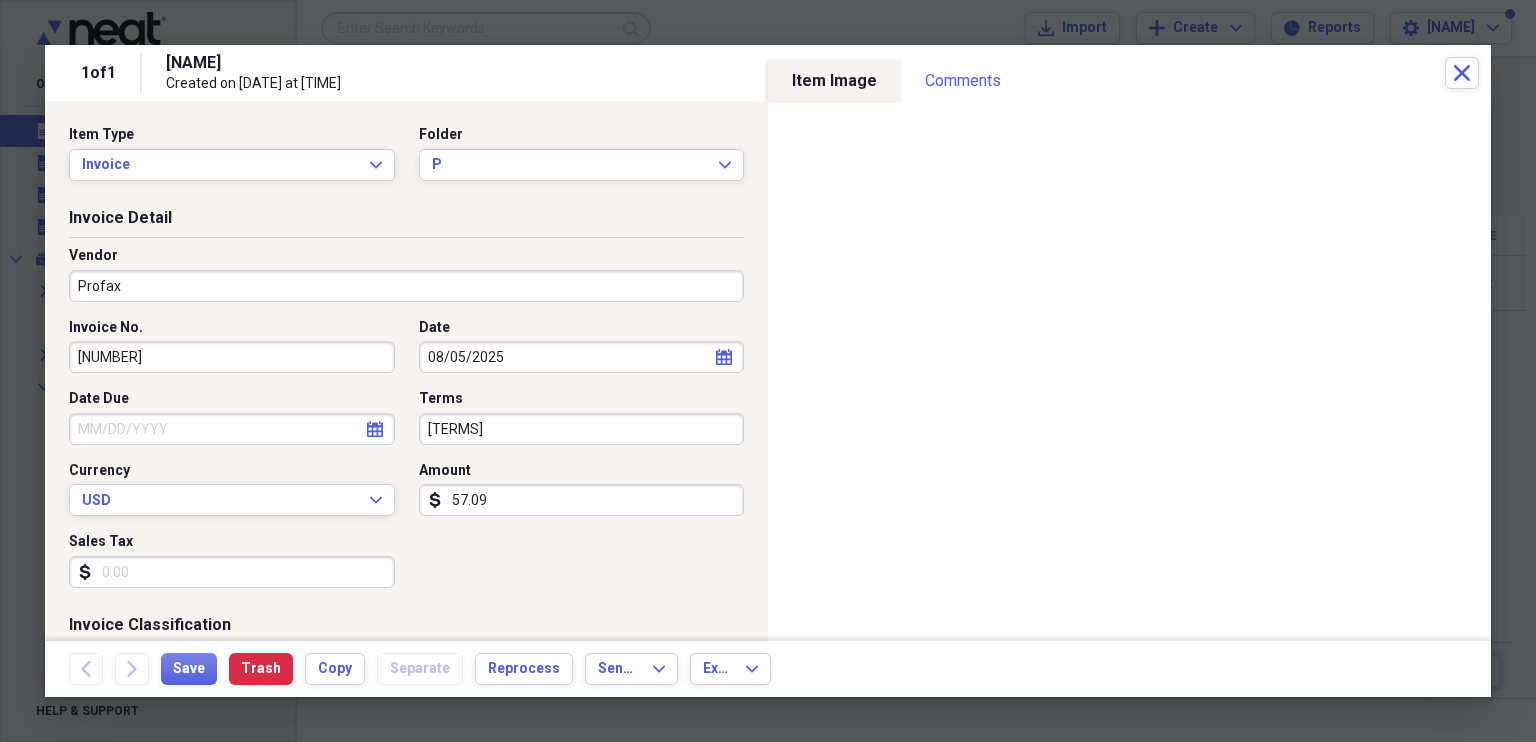 type on "[TERMS]" 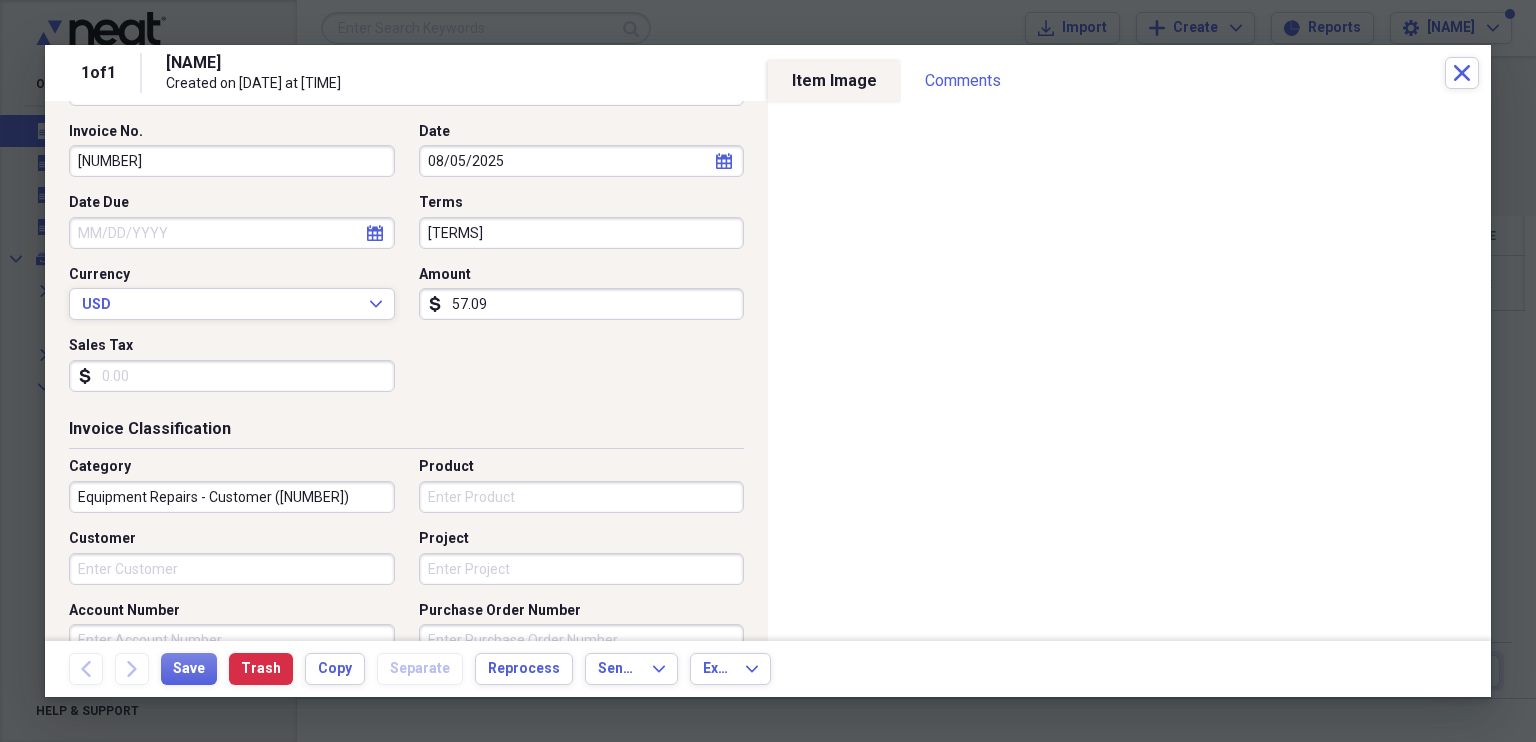 scroll, scrollTop: 196, scrollLeft: 0, axis: vertical 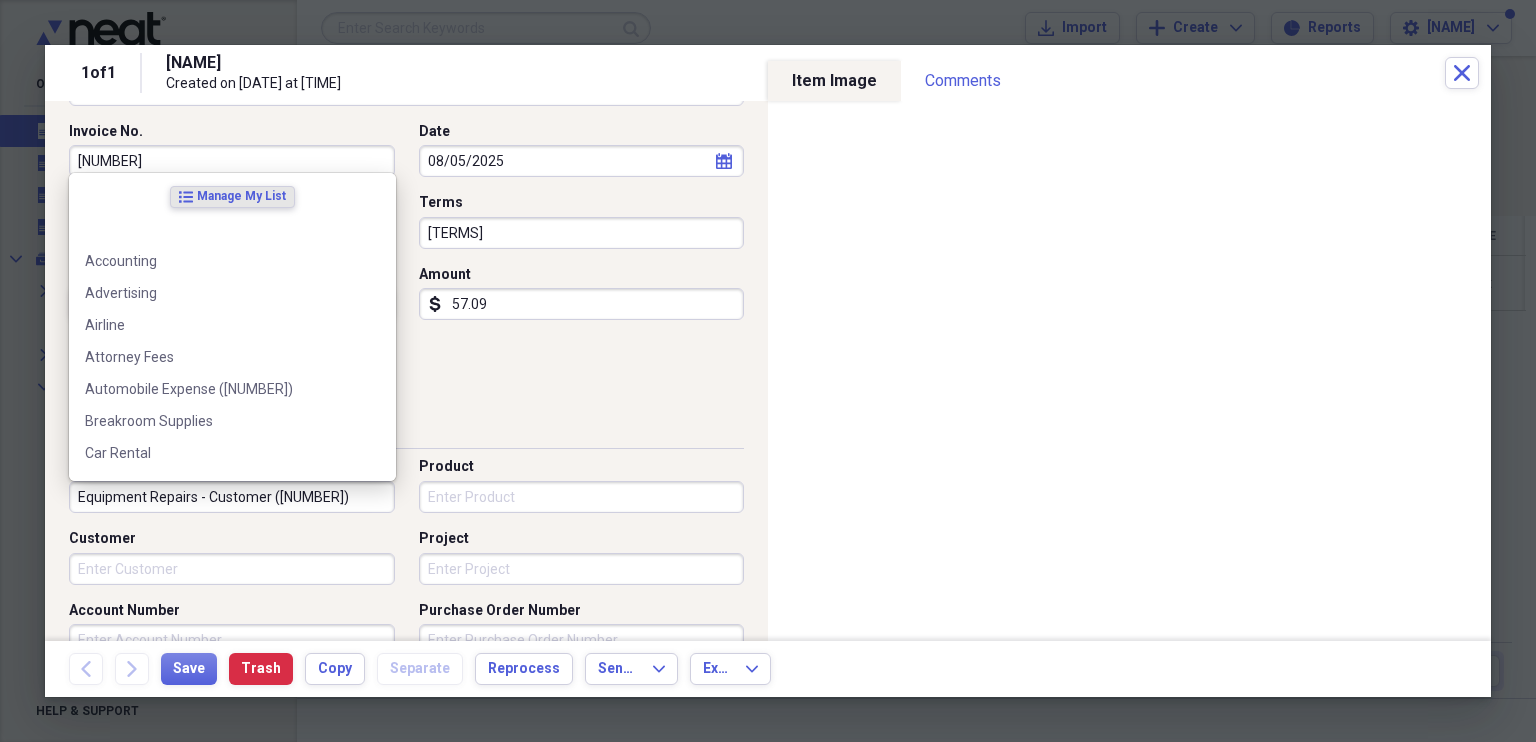 click on "Equipment Repairs - Customer ([NUMBER])" at bounding box center [232, 497] 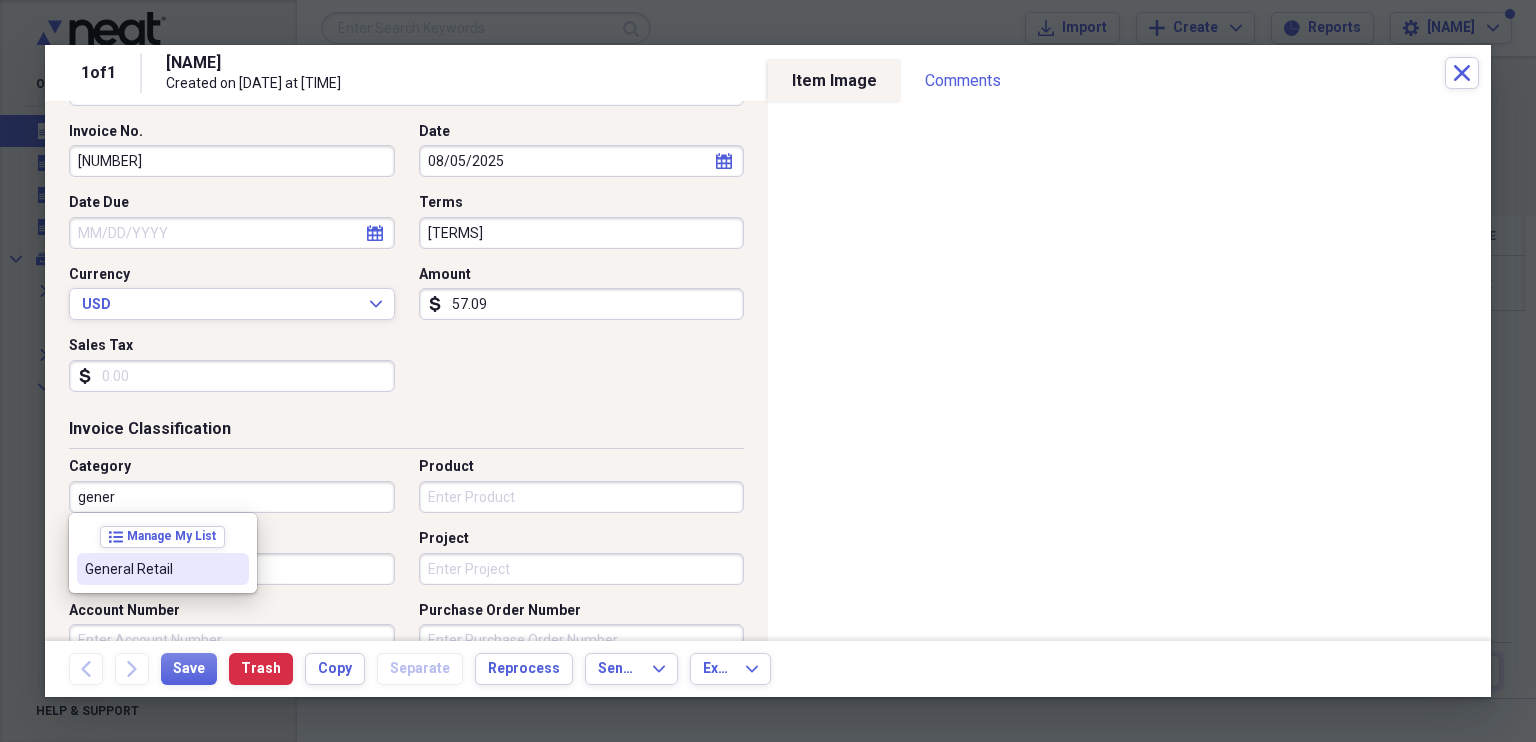 click on "General Retail" at bounding box center (151, 569) 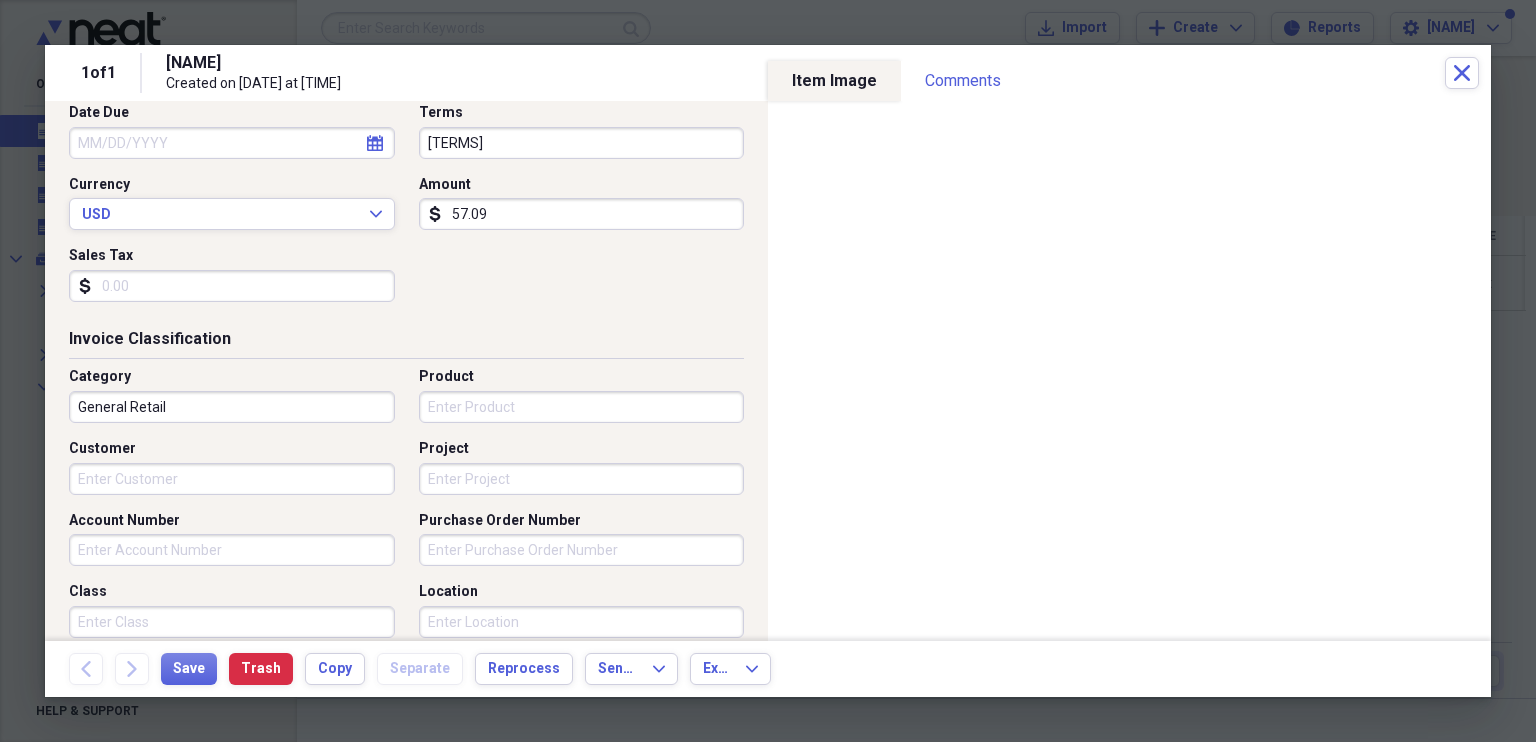 scroll, scrollTop: 287, scrollLeft: 0, axis: vertical 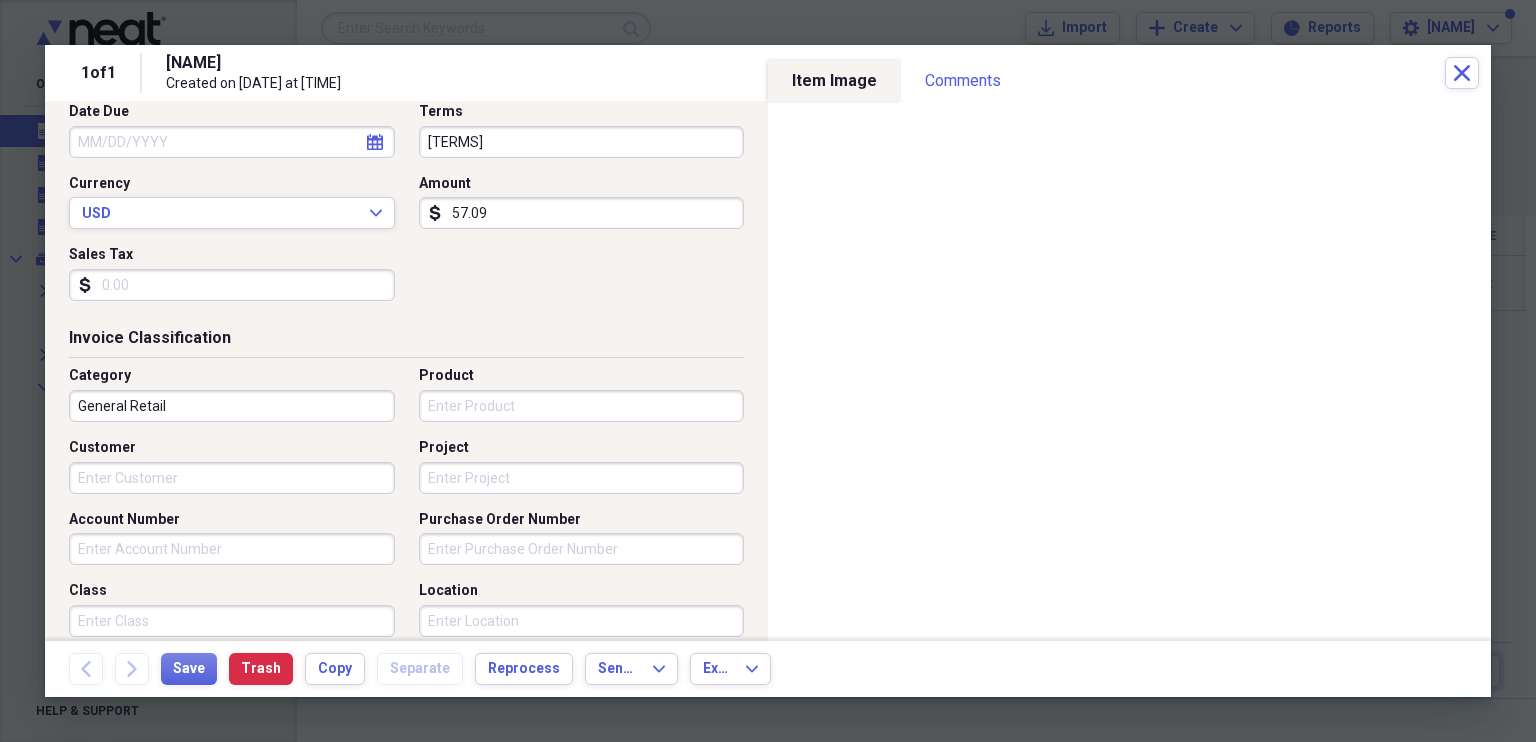 click on "Account Number" at bounding box center (232, 549) 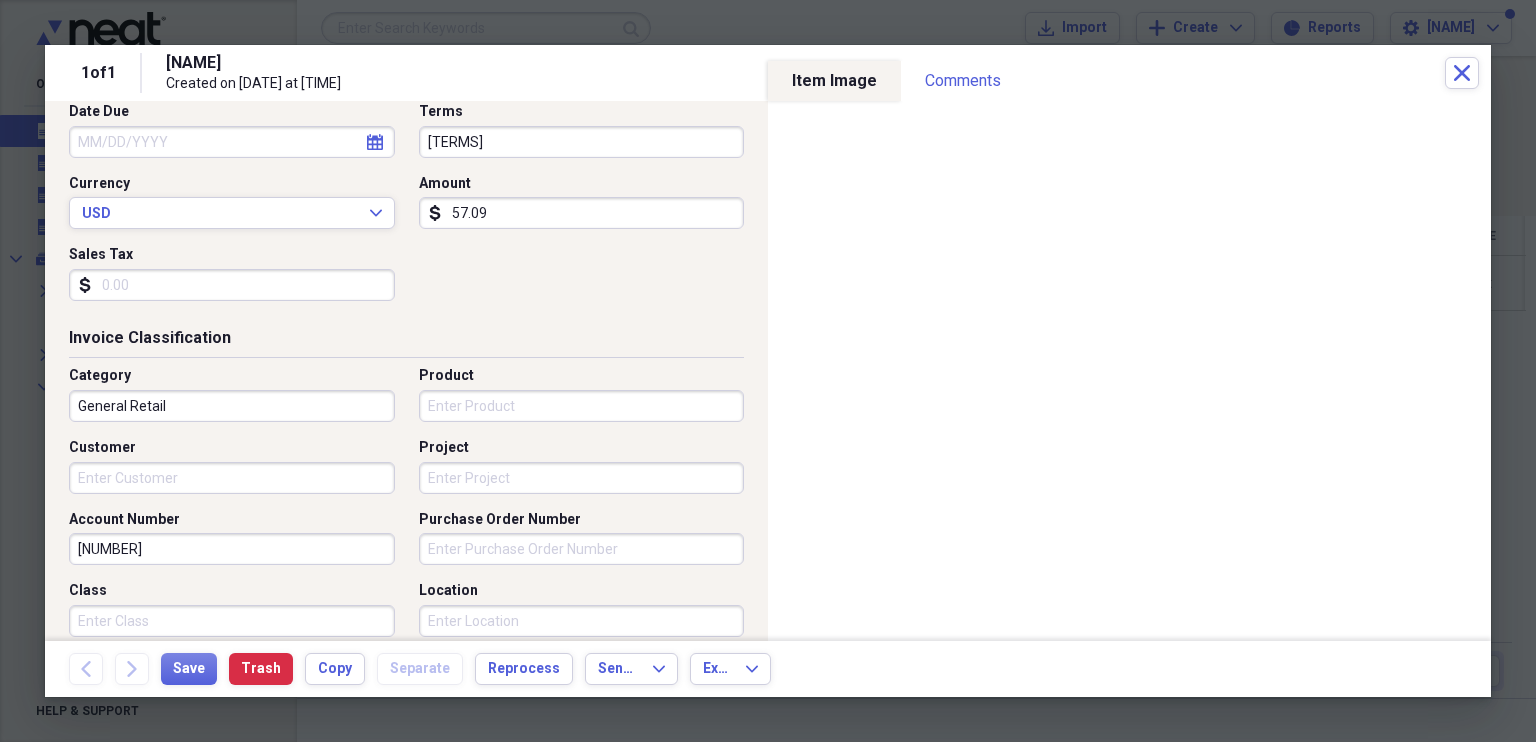 type on "[NUMBER]" 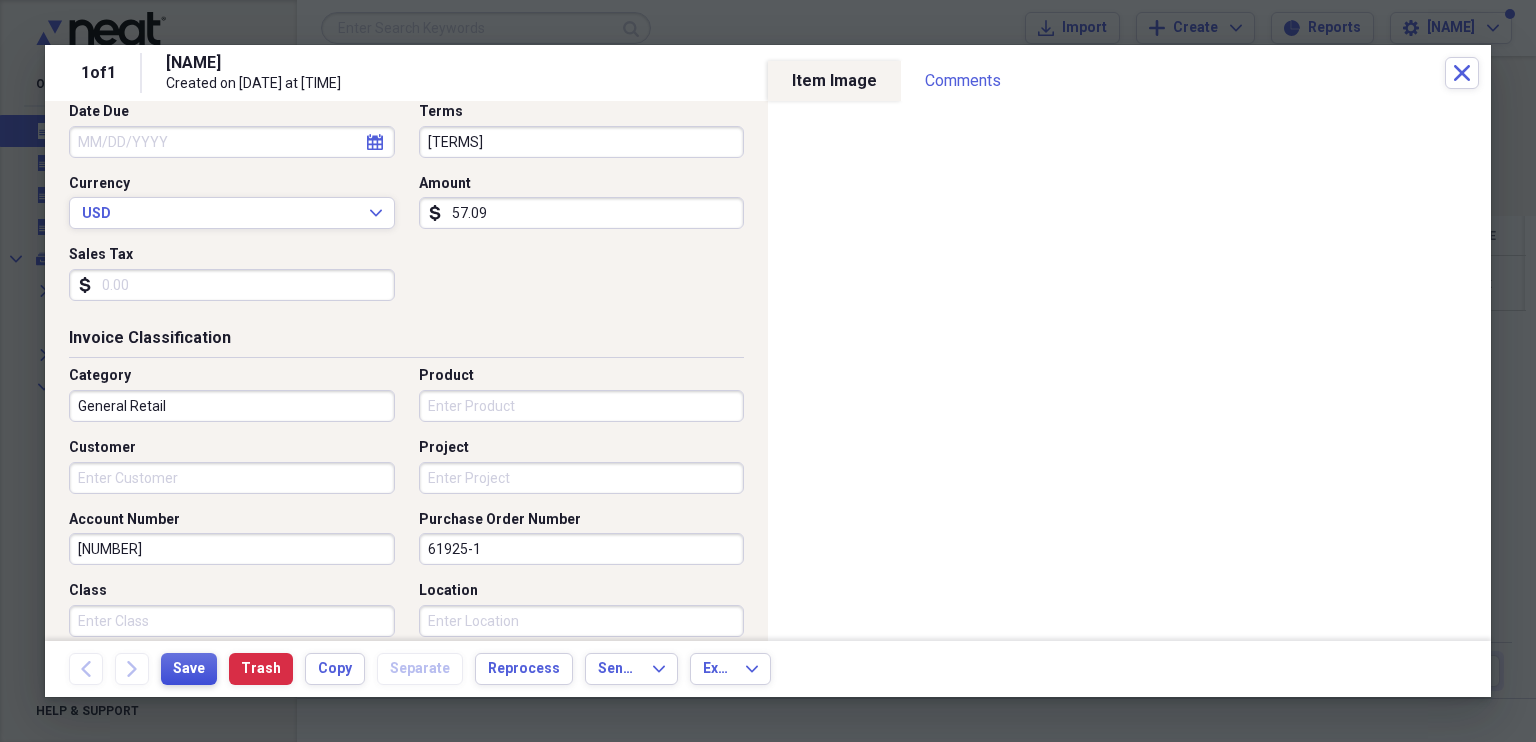 type on "61925-1" 